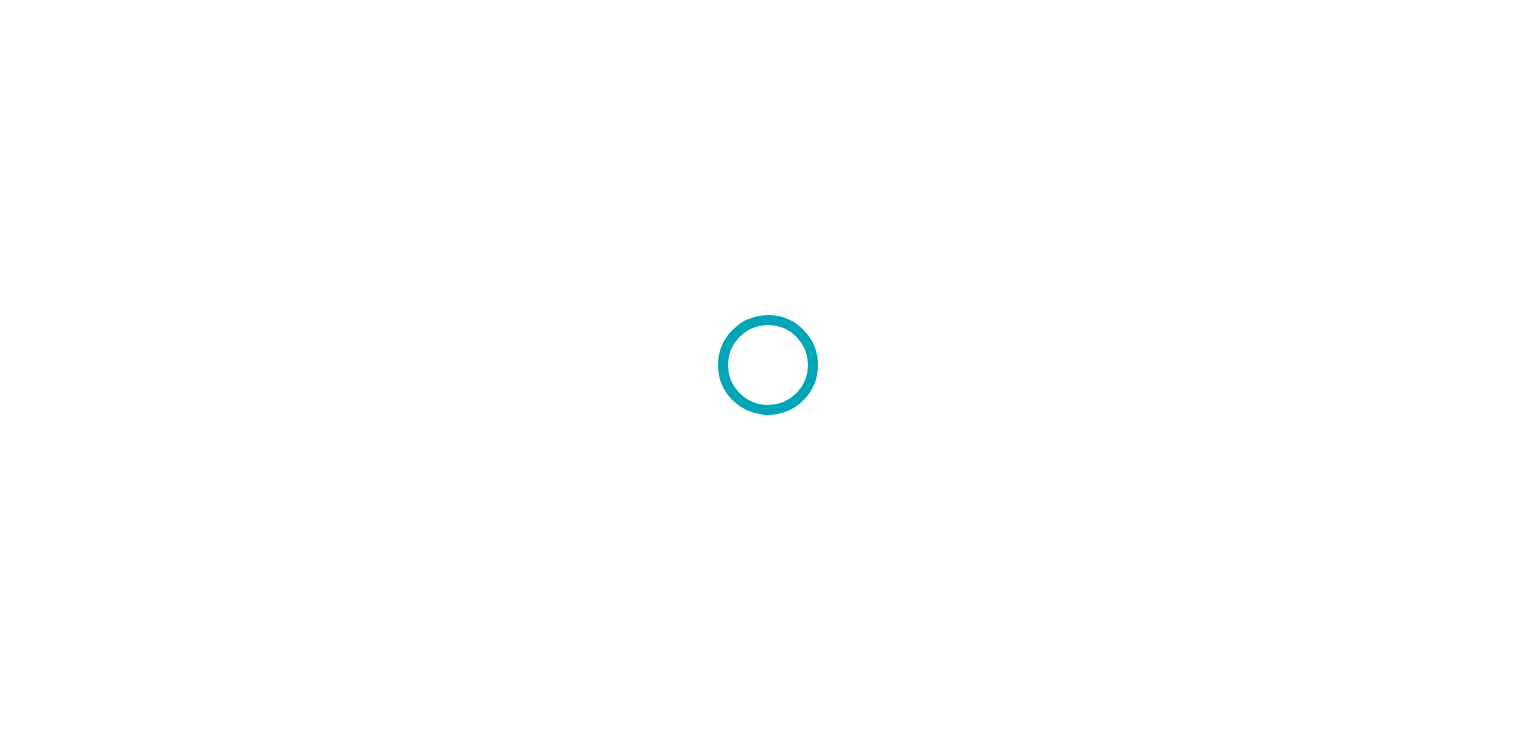 scroll, scrollTop: 0, scrollLeft: 0, axis: both 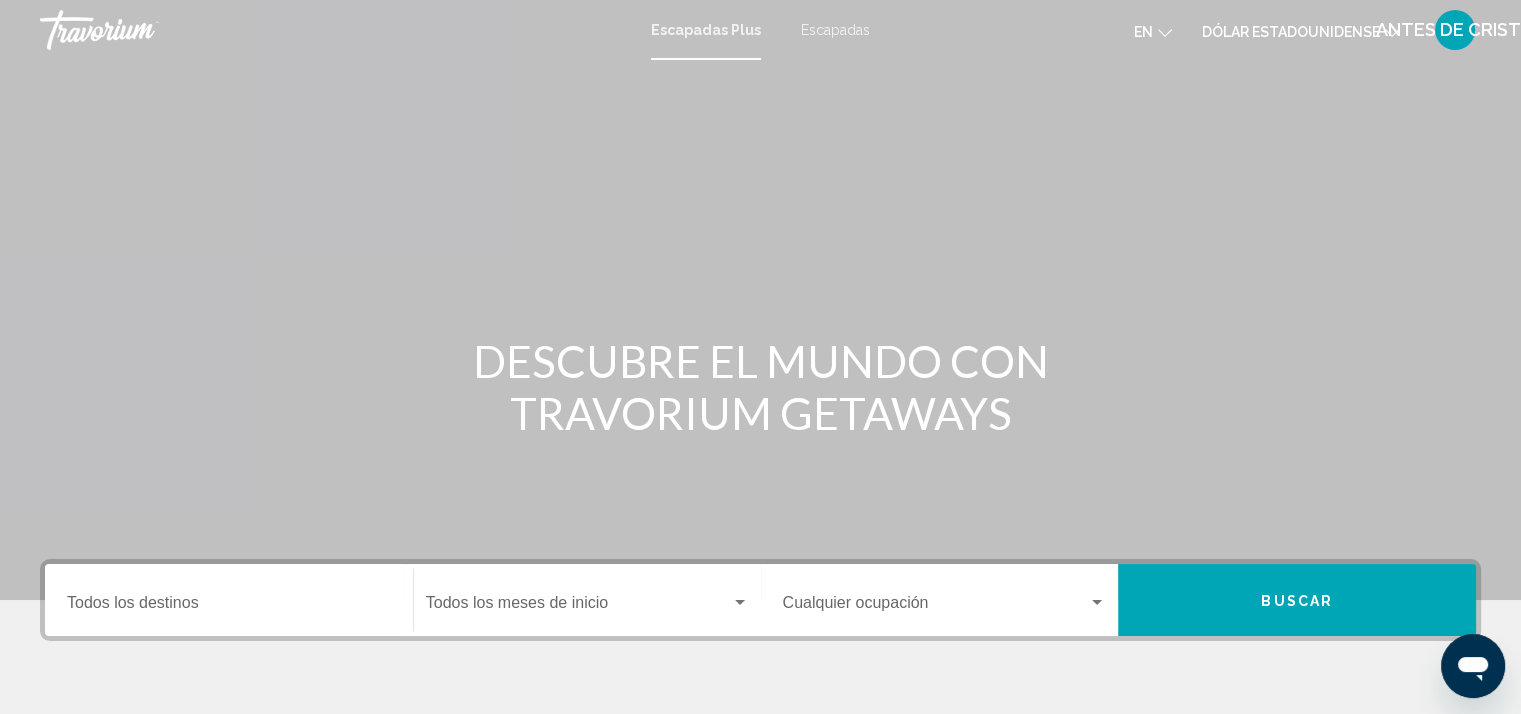 click on "Escapadas" at bounding box center (835, 30) 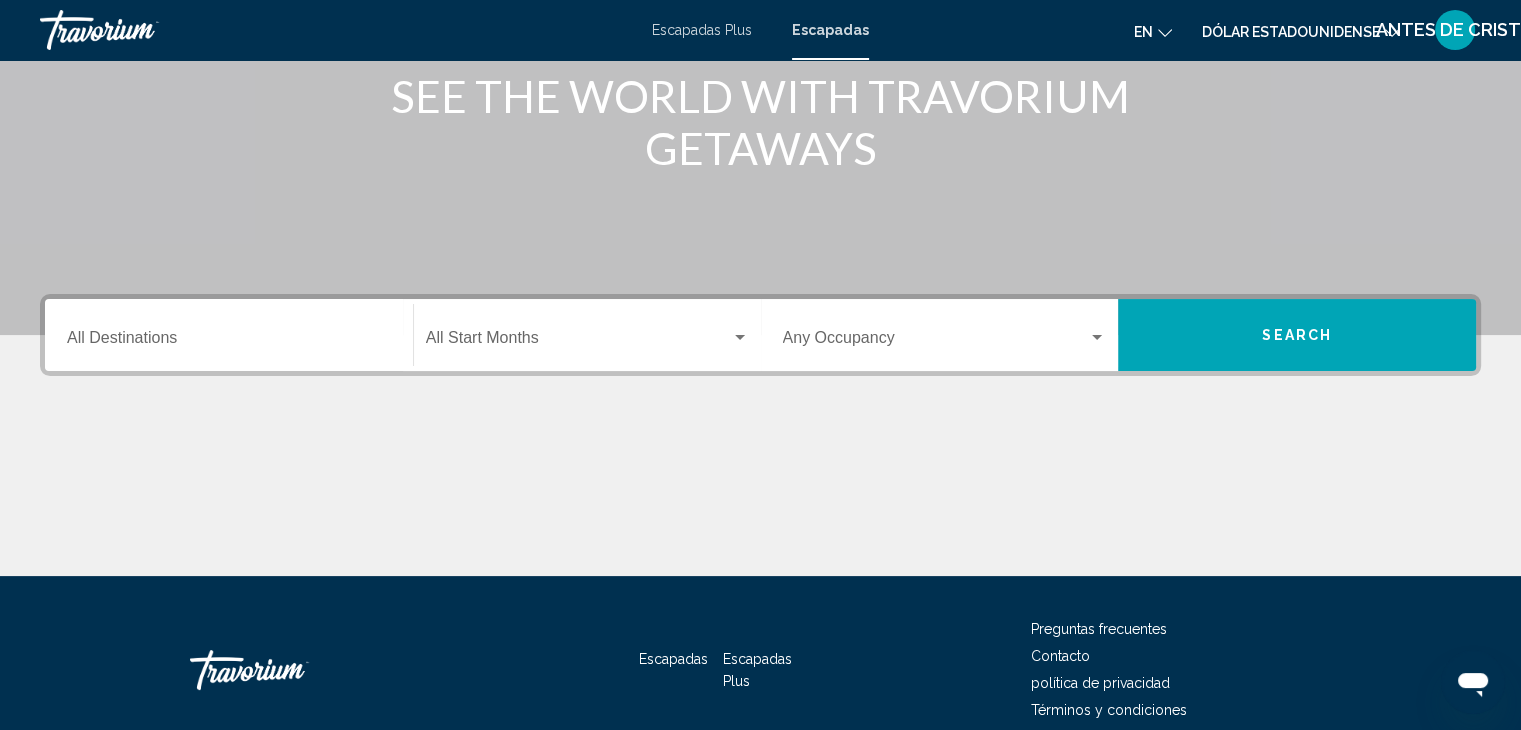 scroll, scrollTop: 300, scrollLeft: 0, axis: vertical 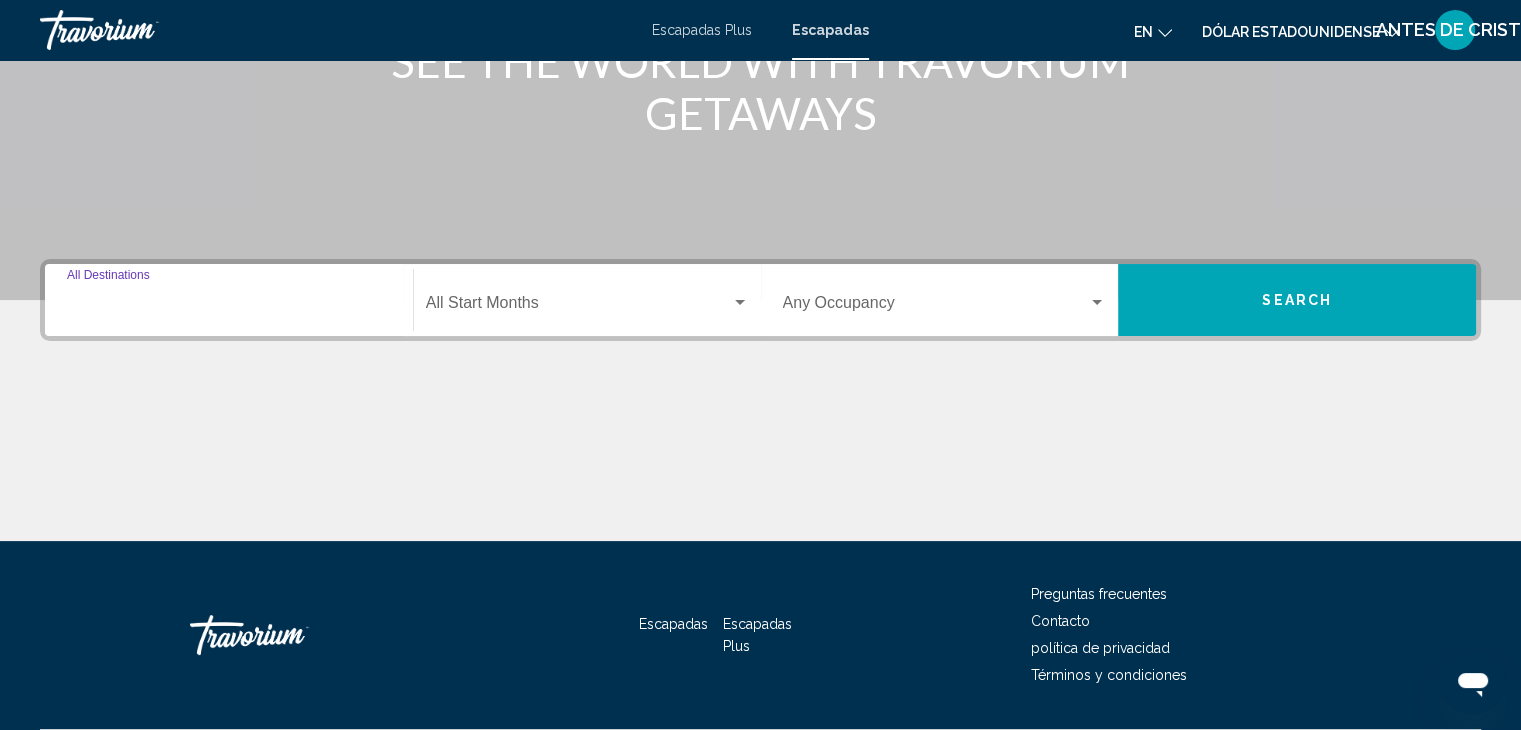 click on "Destination All Destinations" at bounding box center [229, 307] 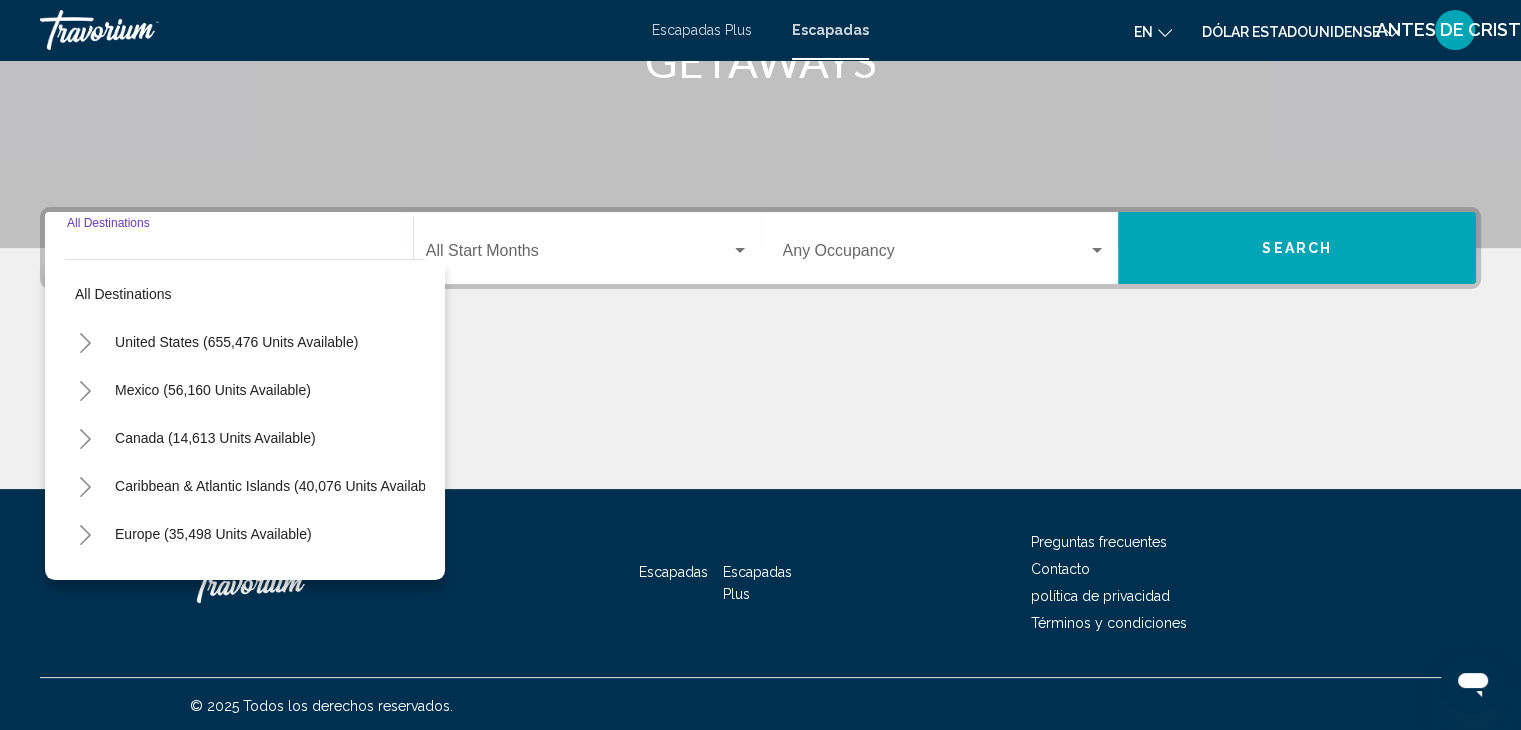 scroll, scrollTop: 356, scrollLeft: 0, axis: vertical 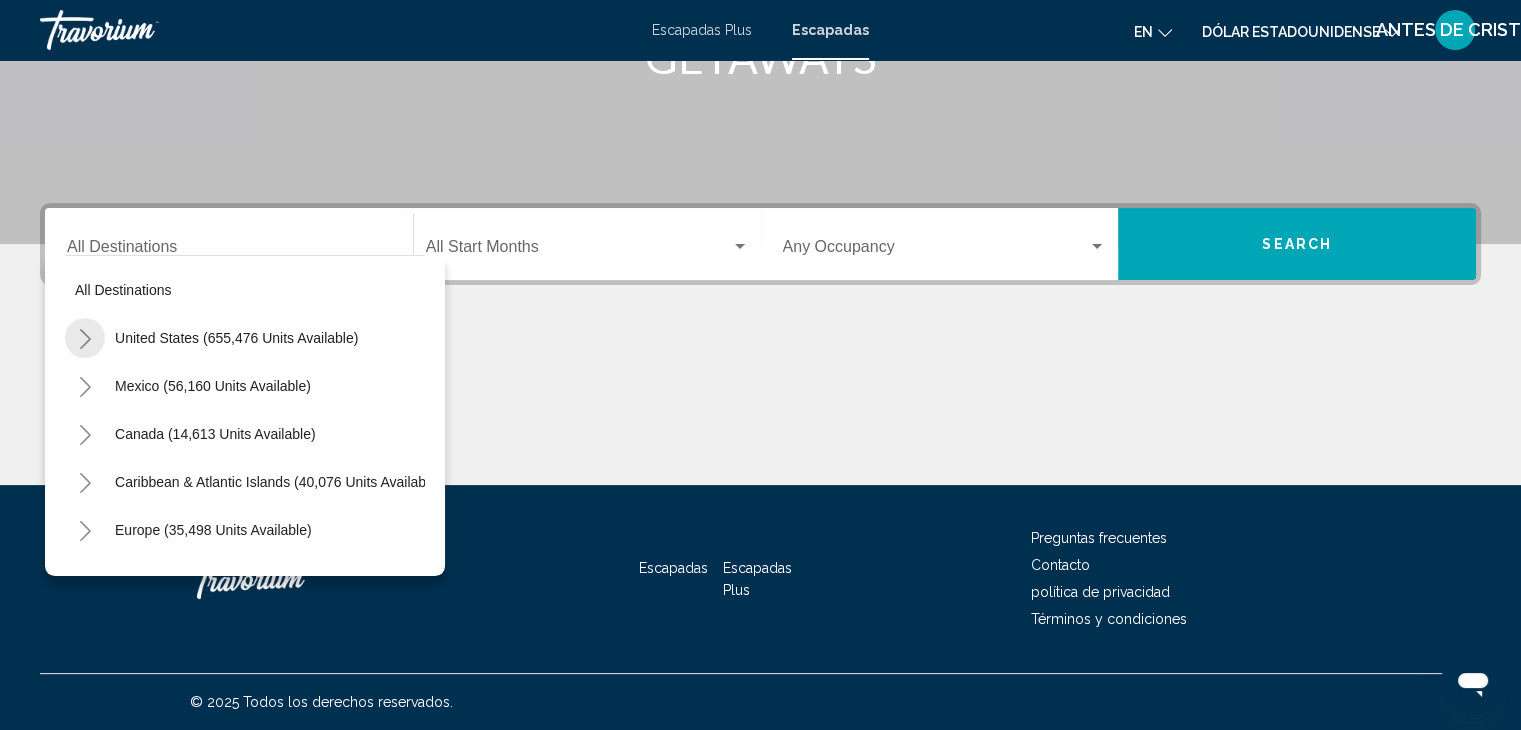 click 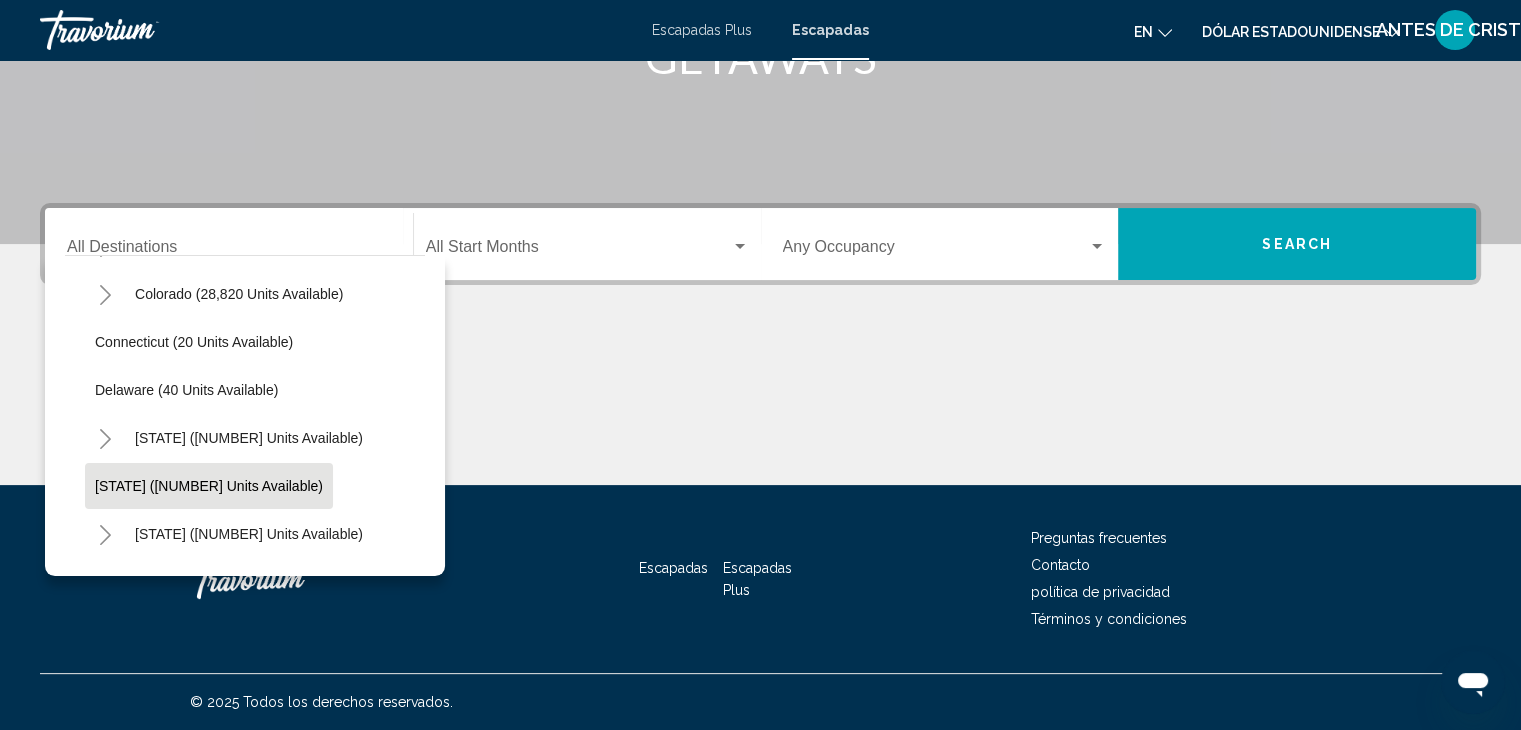 scroll, scrollTop: 300, scrollLeft: 0, axis: vertical 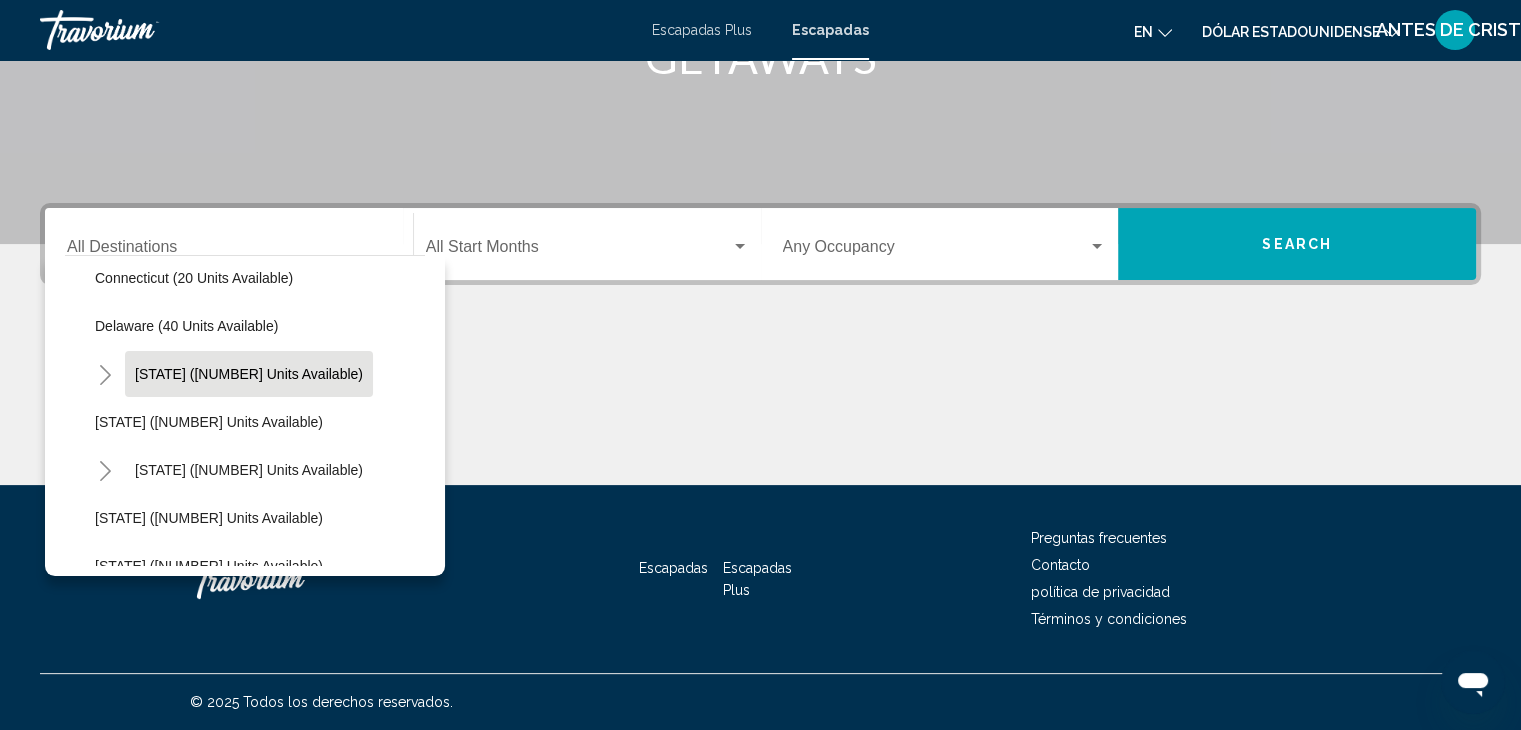click on "[STATE] ([NUMBER] units available)" 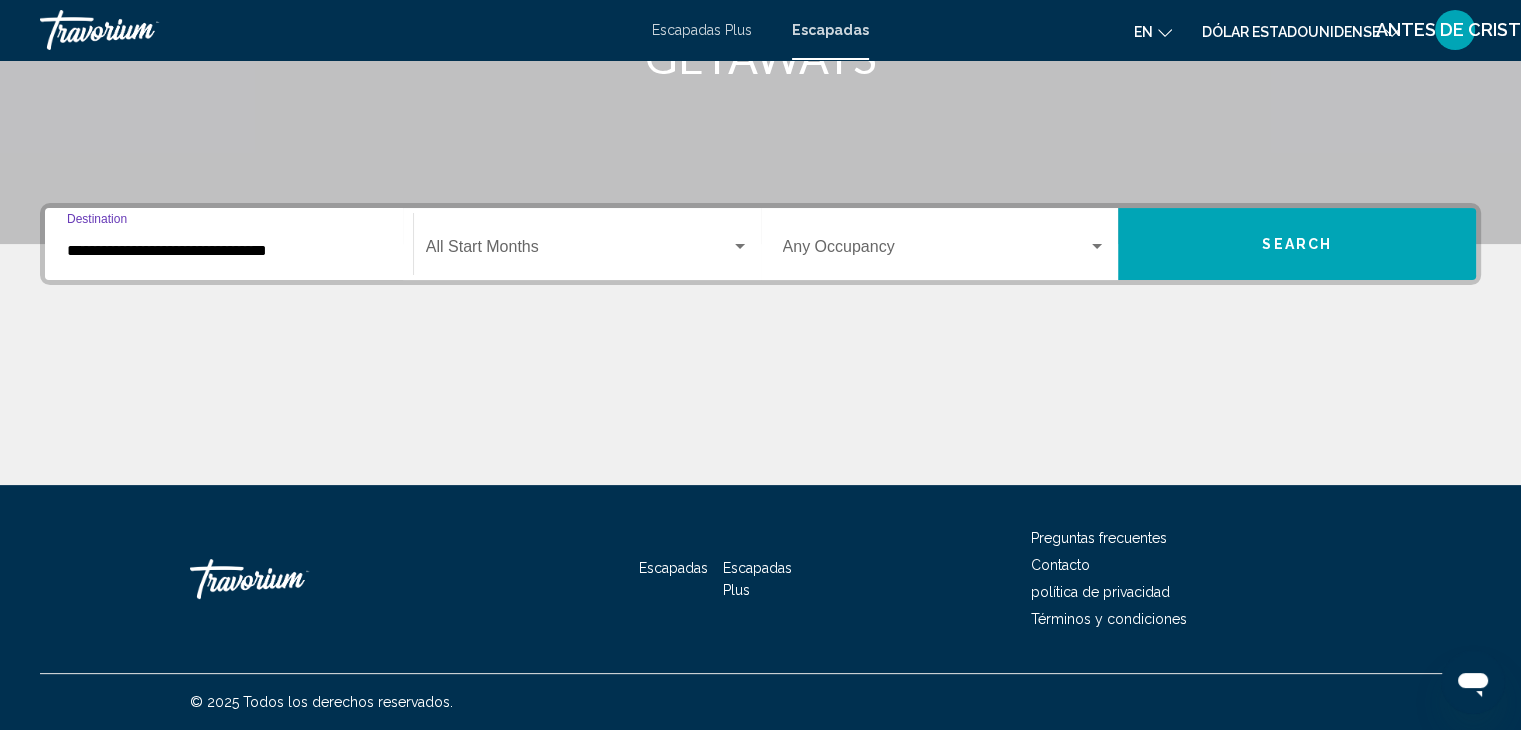 click on "**********" at bounding box center (229, 251) 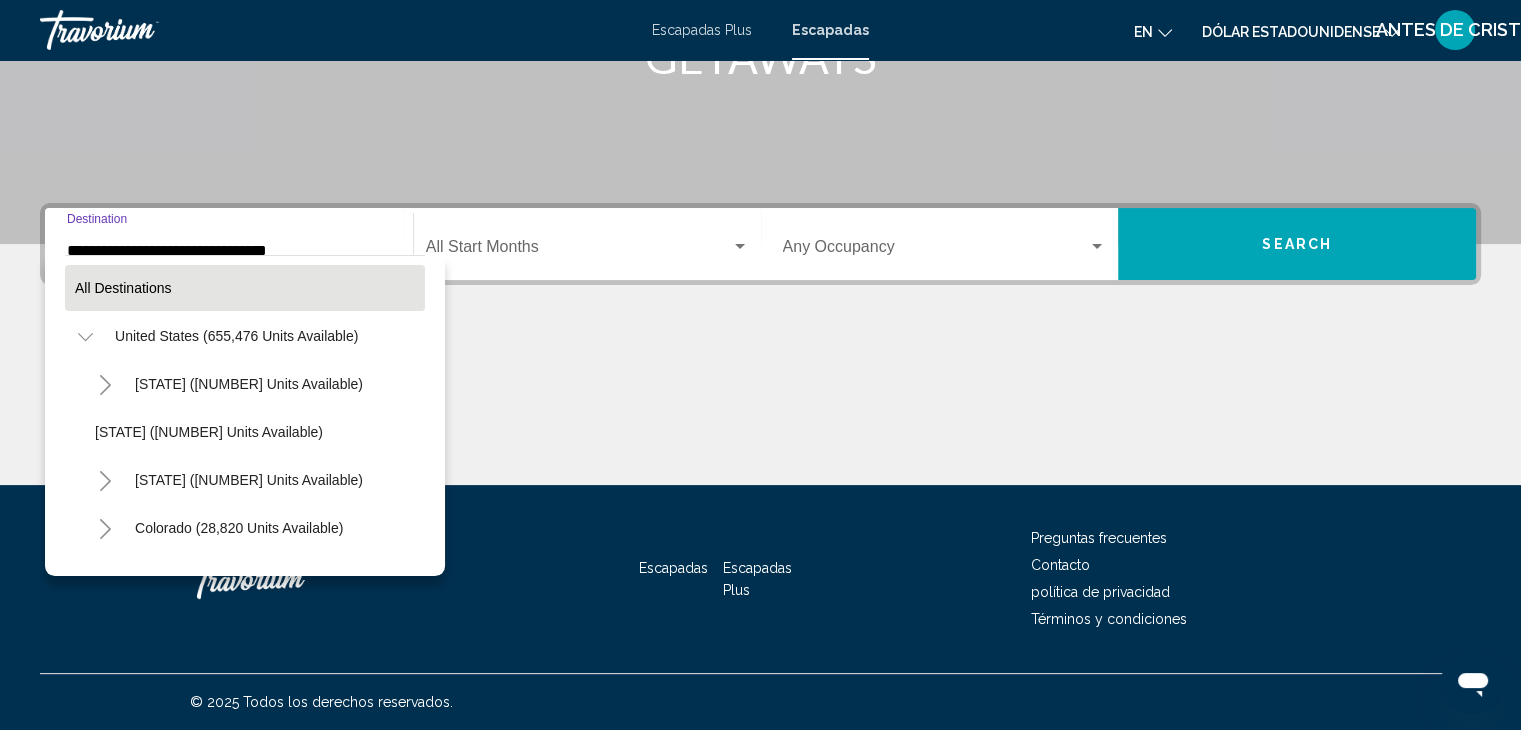 scroll, scrollTop: 0, scrollLeft: 0, axis: both 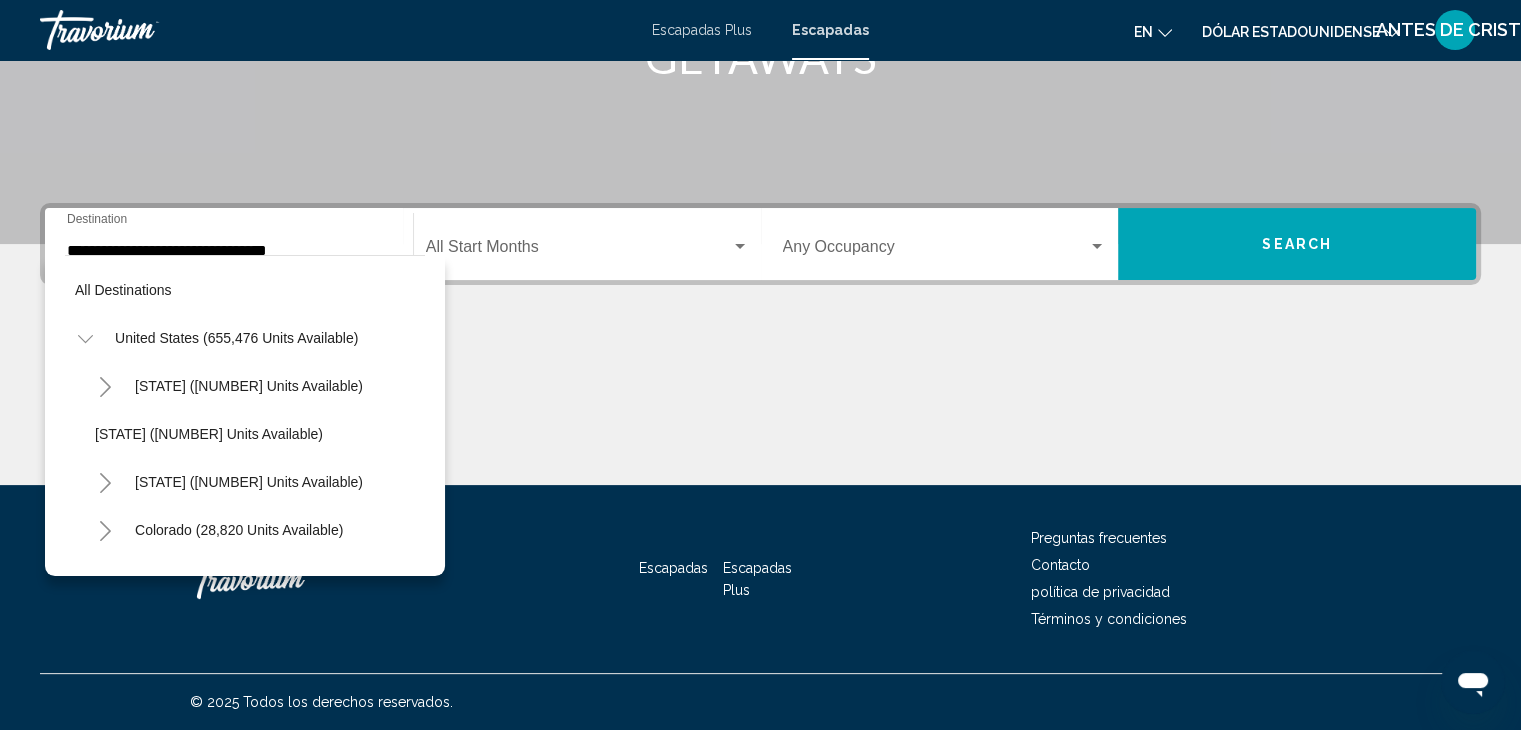 click at bounding box center (760, -56) 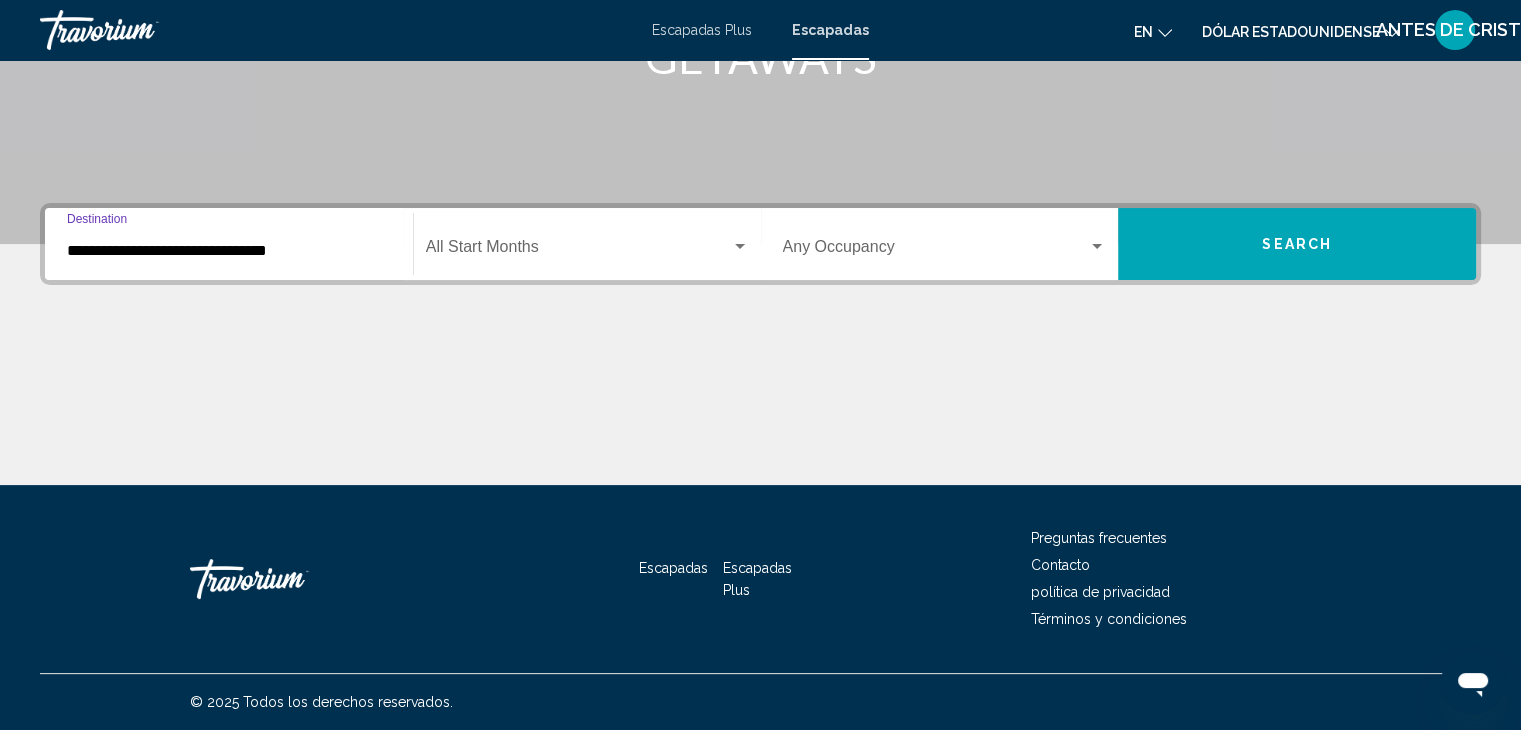 click on "**********" at bounding box center [229, 251] 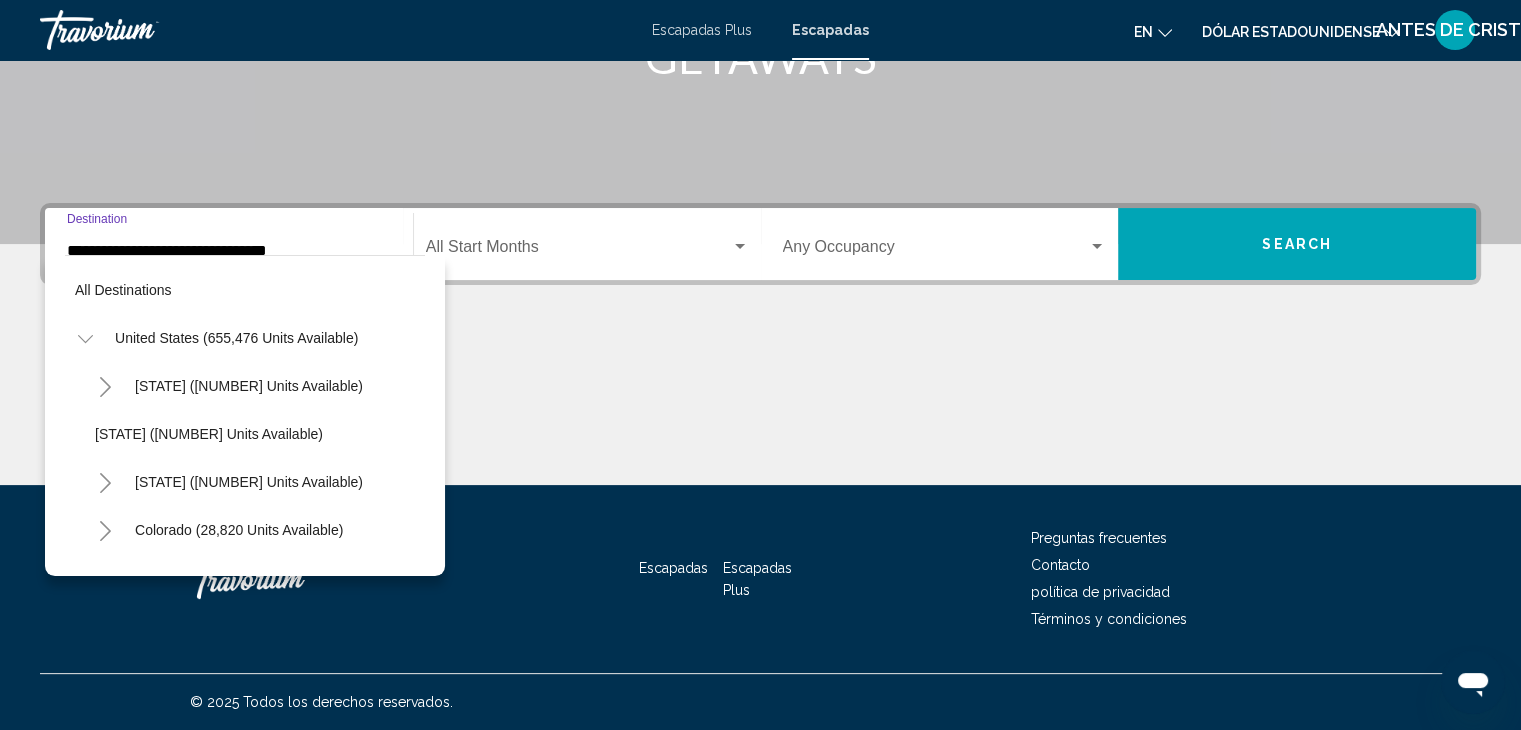 scroll, scrollTop: 270, scrollLeft: 0, axis: vertical 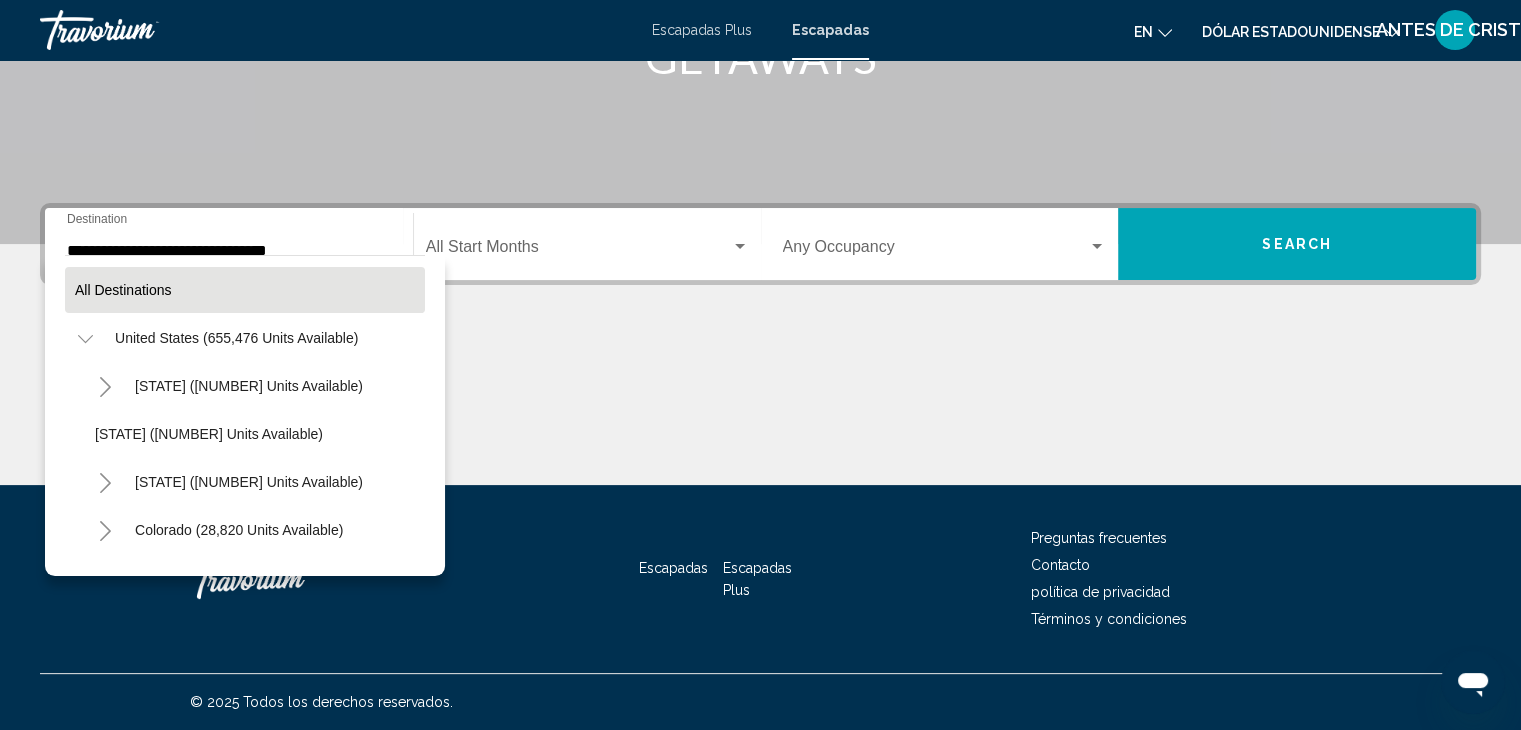 click on "All destinations" at bounding box center [123, 290] 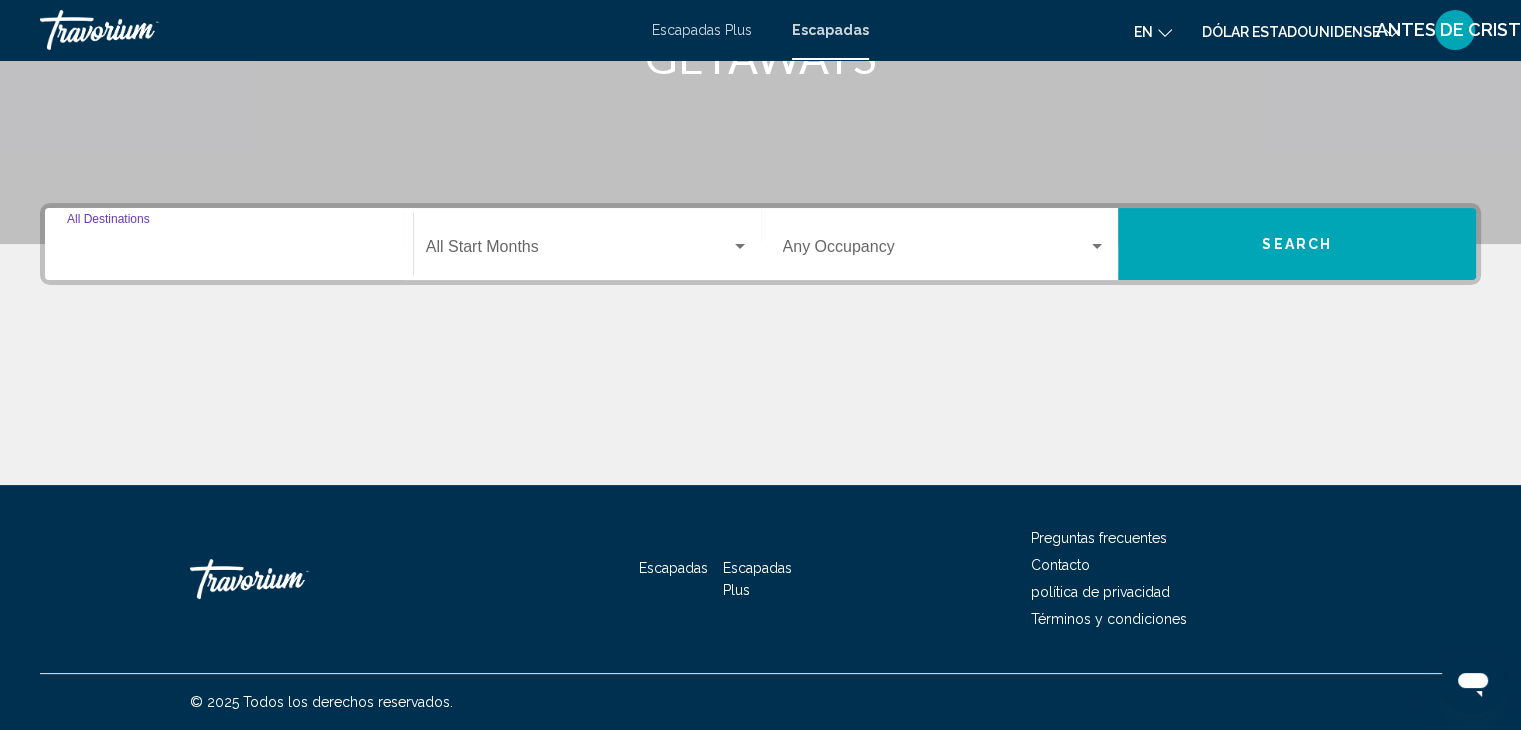 click on "Destination All Destinations" at bounding box center (229, 251) 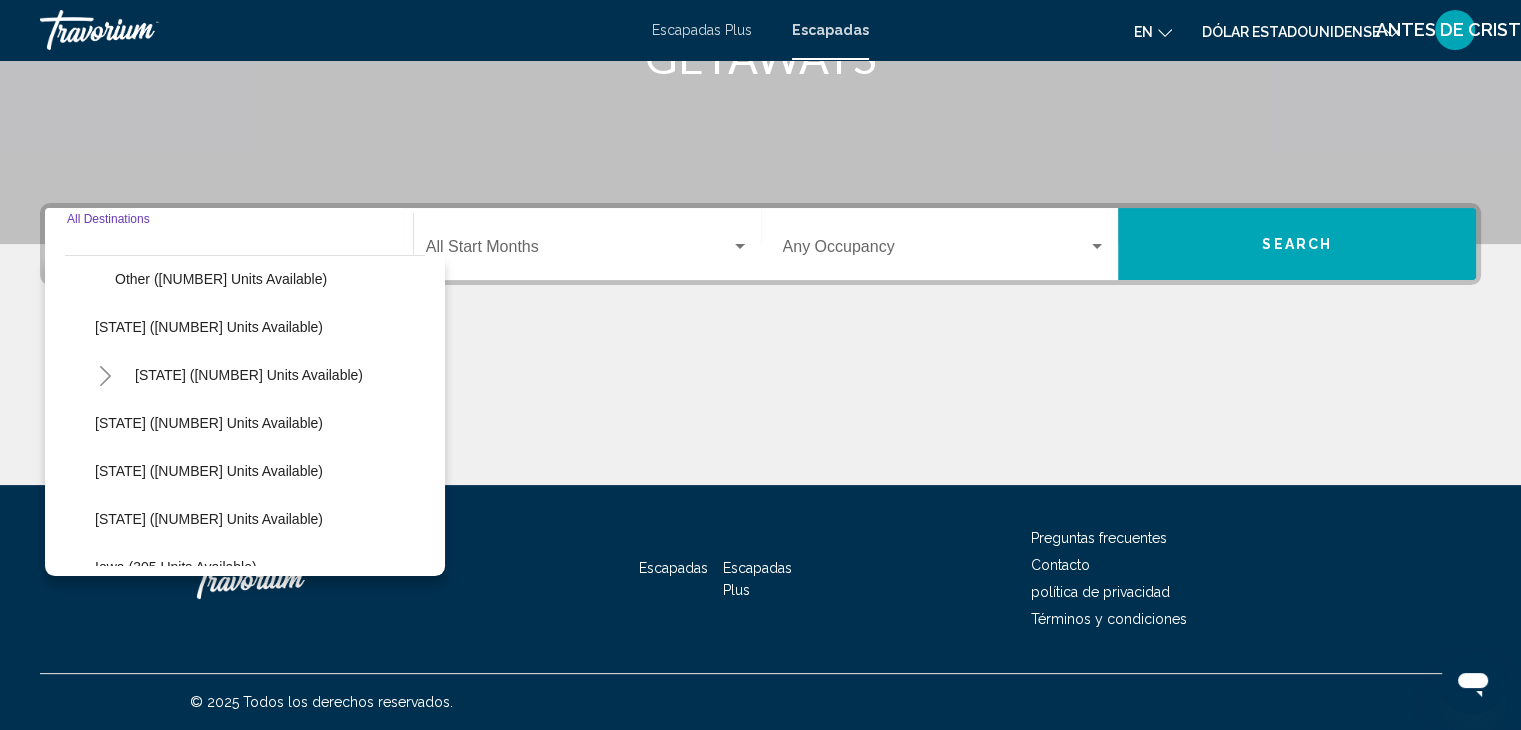 scroll, scrollTop: 600, scrollLeft: 0, axis: vertical 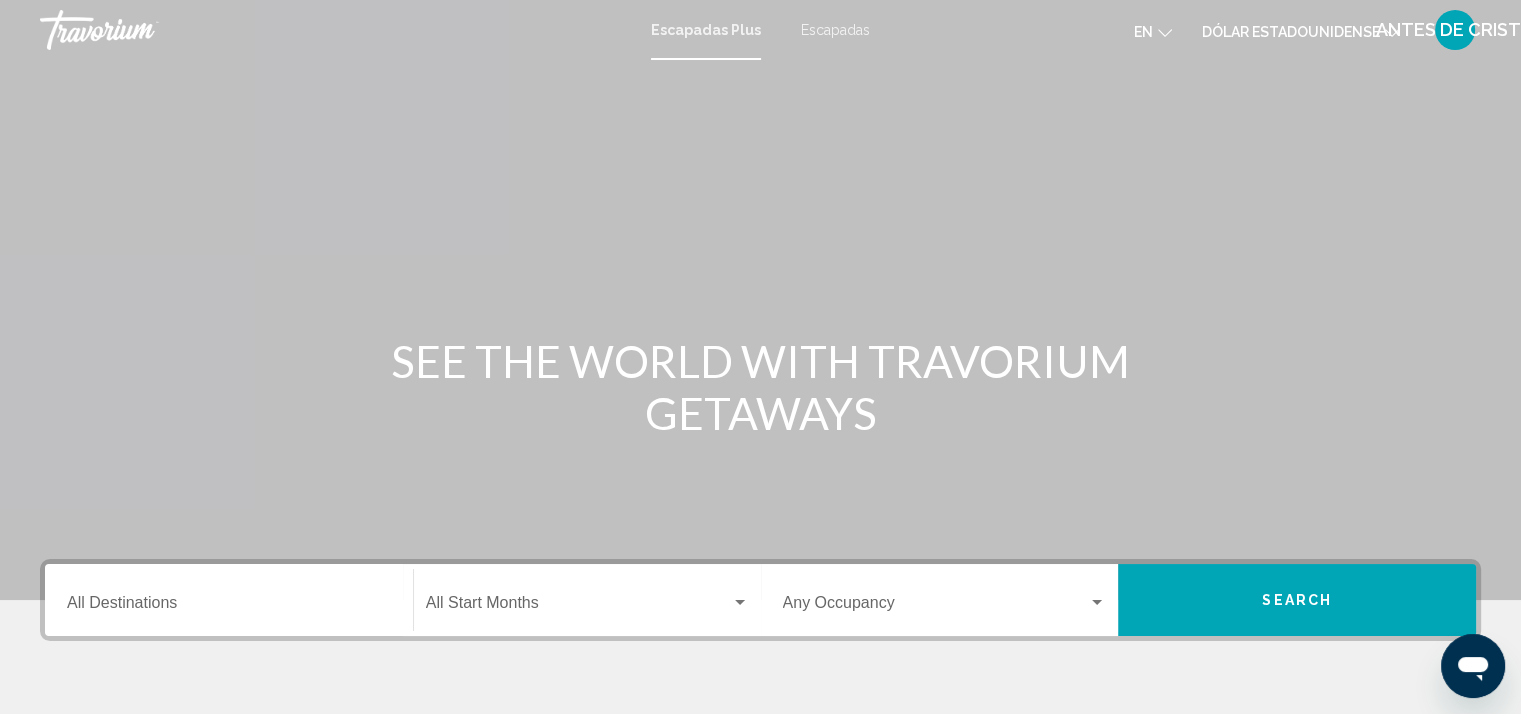 click on "Escapadas" at bounding box center [835, 30] 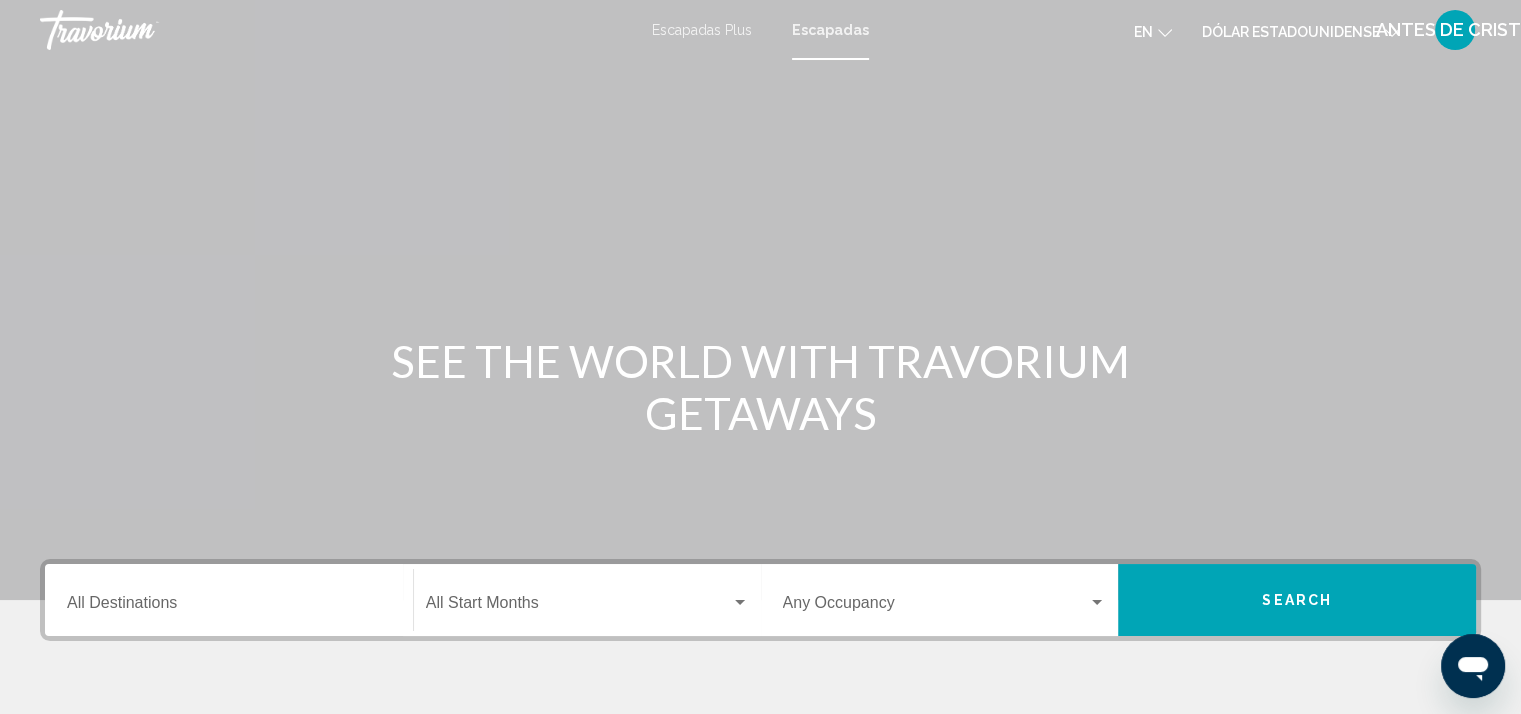 click on "Destination All Destinations" at bounding box center [229, 607] 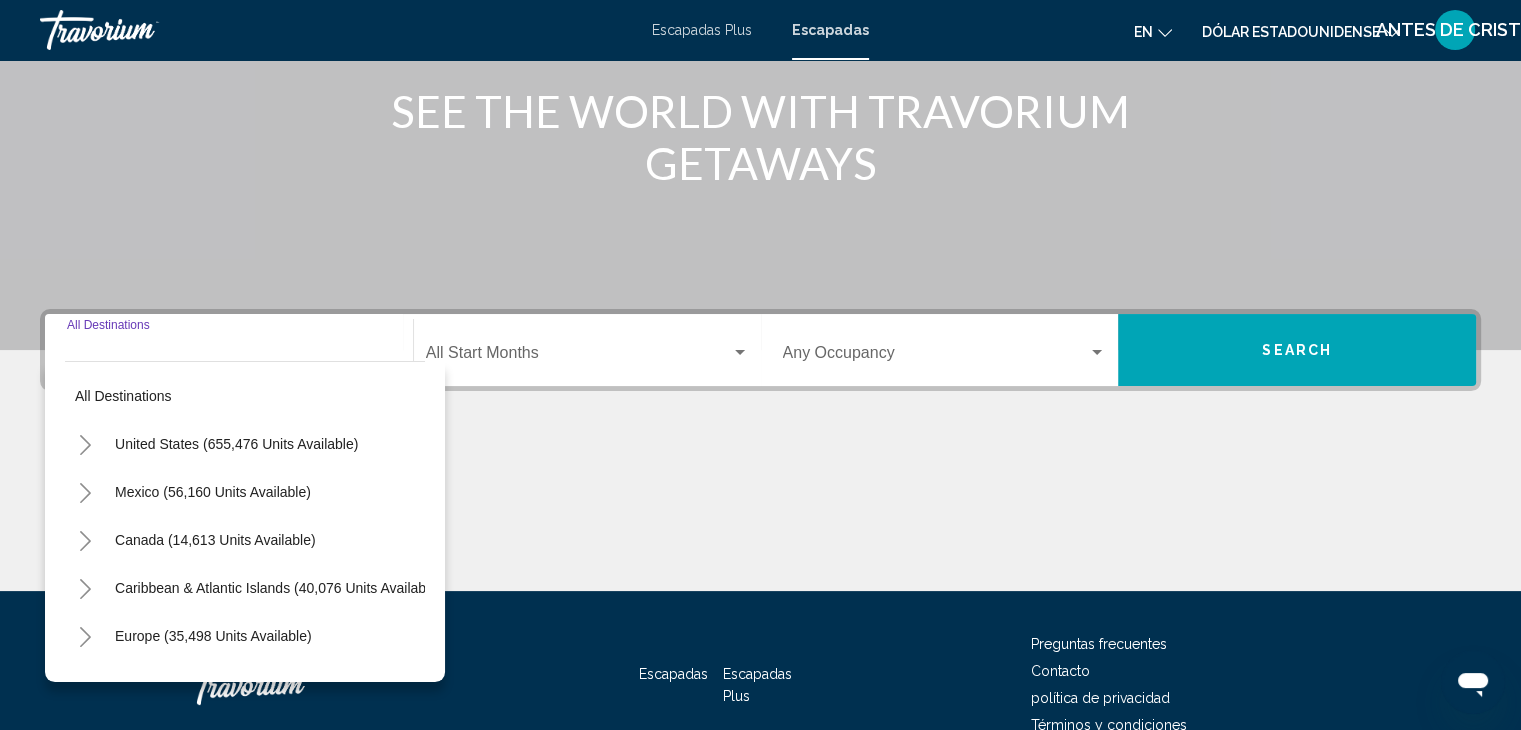 scroll, scrollTop: 356, scrollLeft: 0, axis: vertical 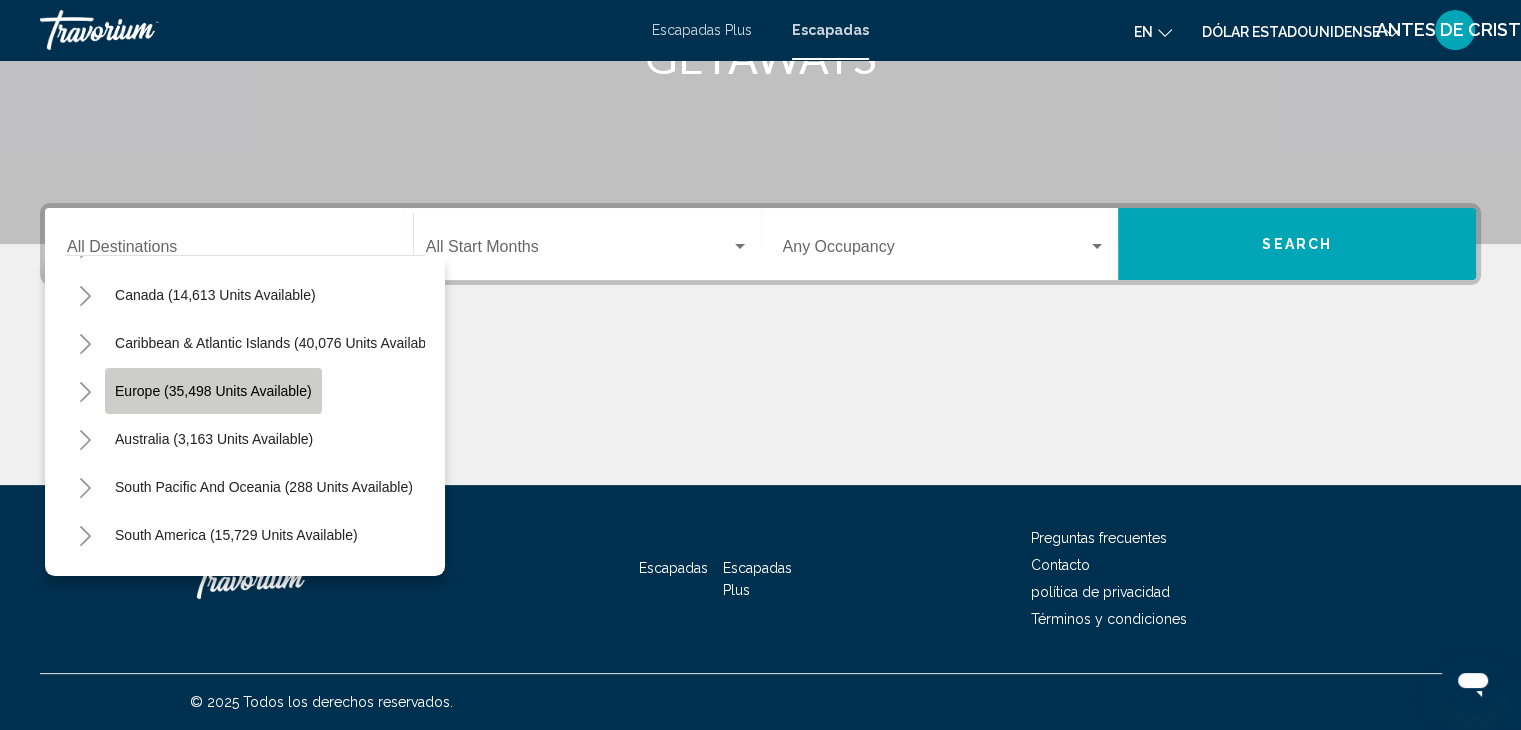 click on "Europe (35,498 units available)" 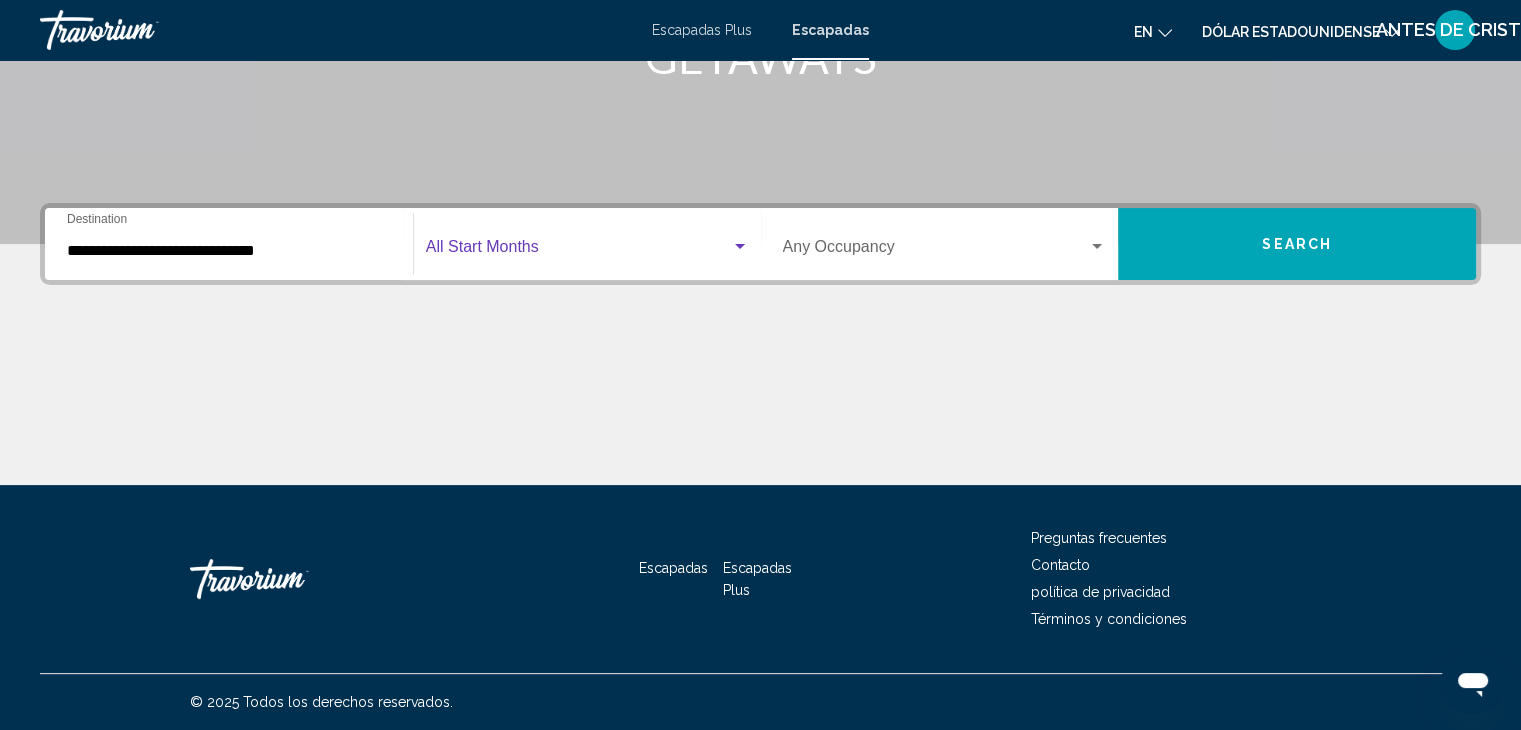click at bounding box center [740, 247] 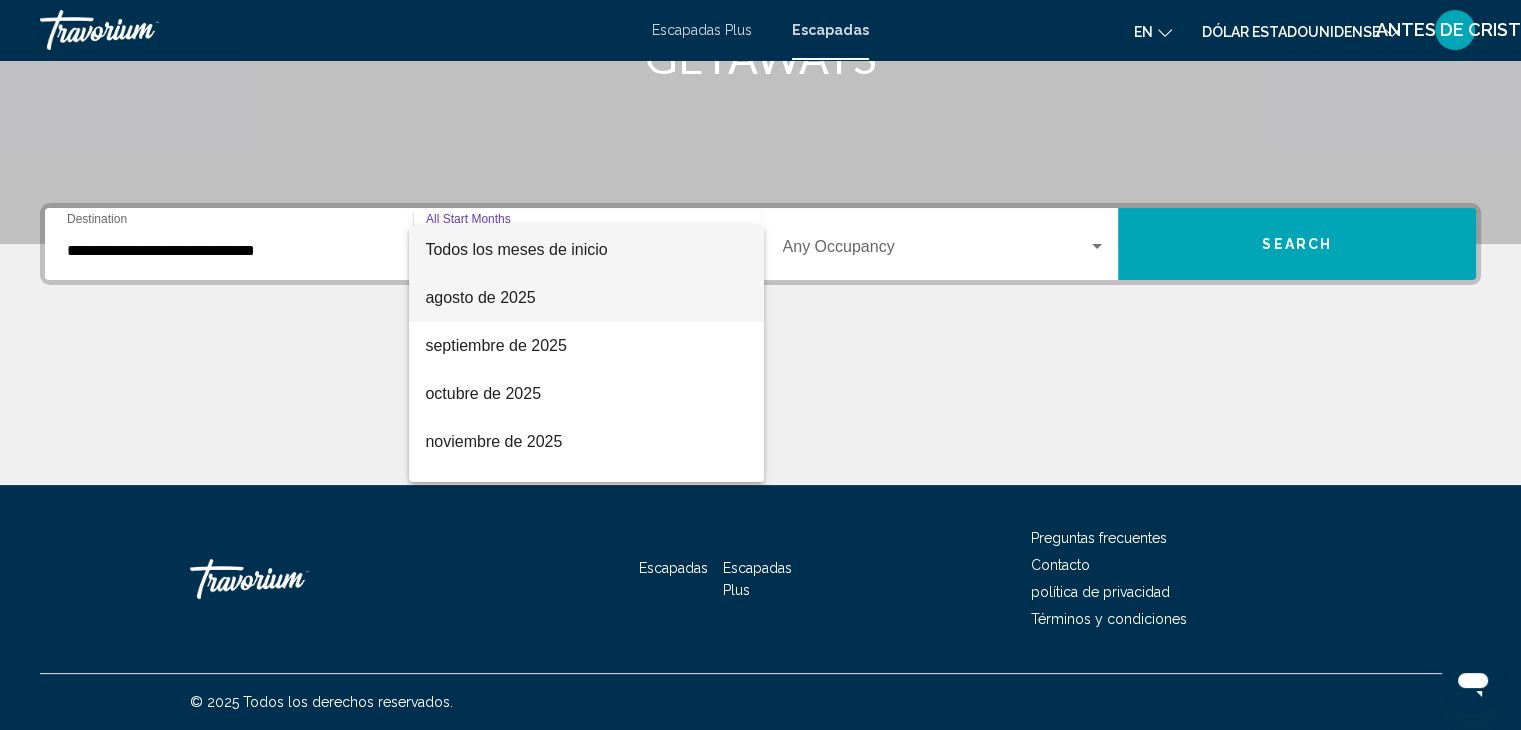 click on "agosto de 2025" at bounding box center (480, 297) 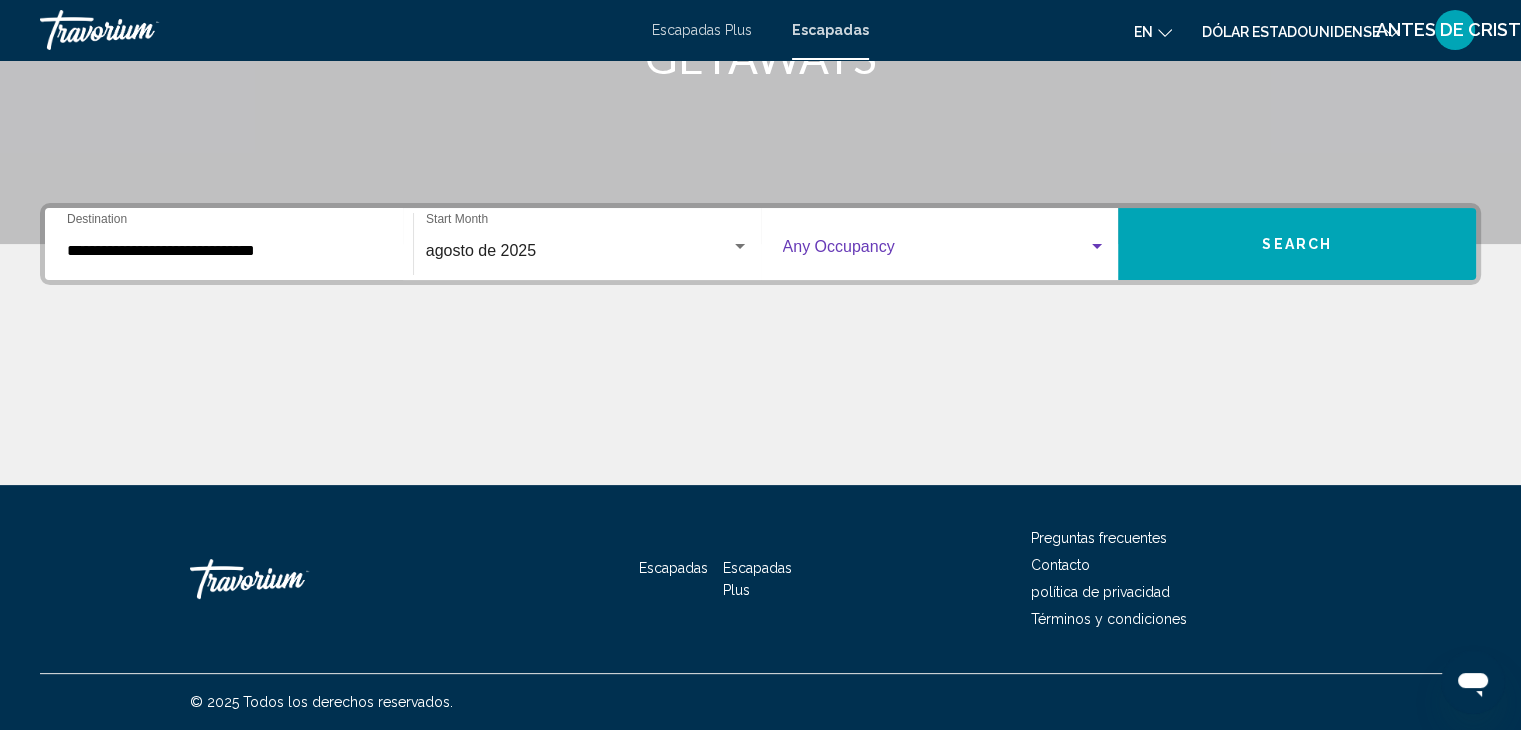 click at bounding box center [936, 251] 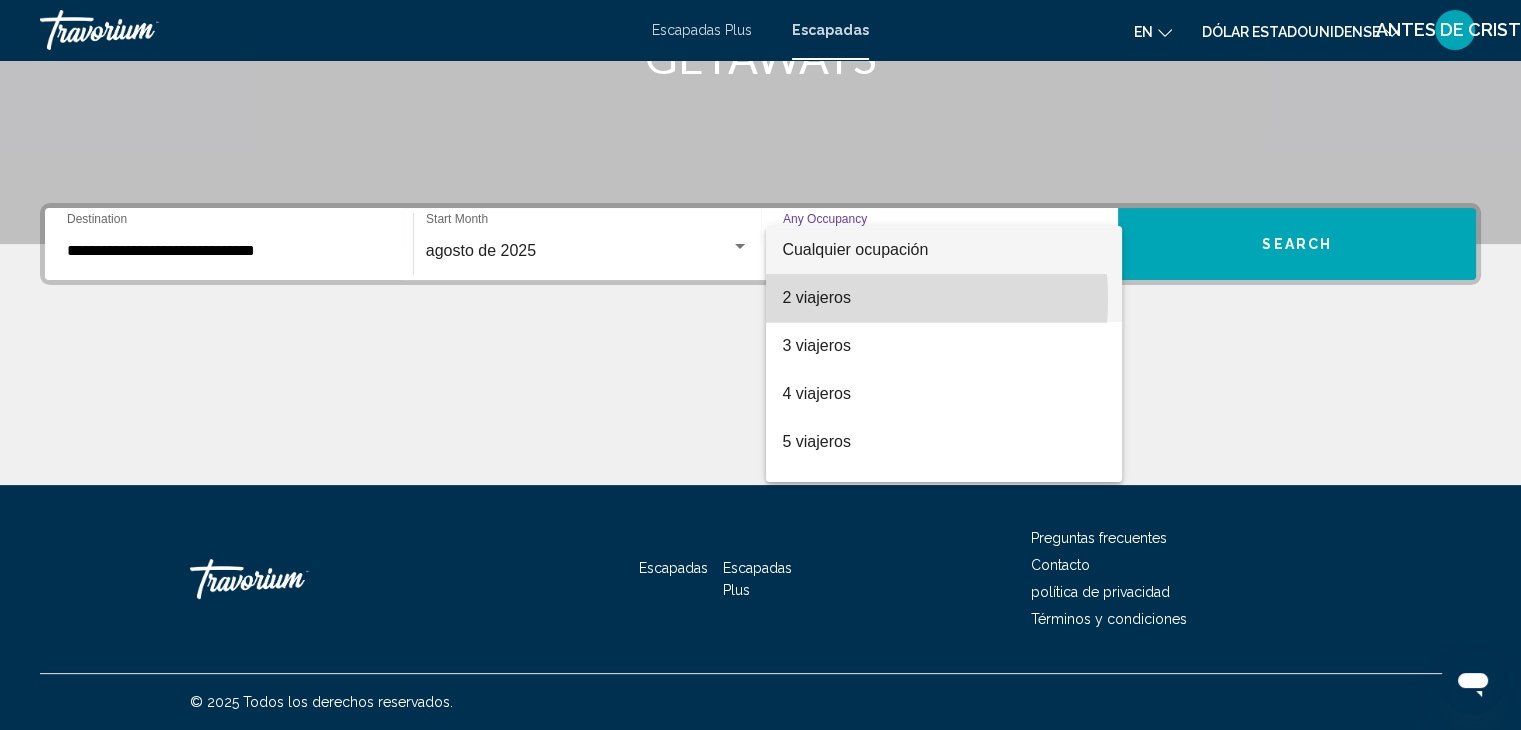 click on "2 viajeros" at bounding box center (816, 297) 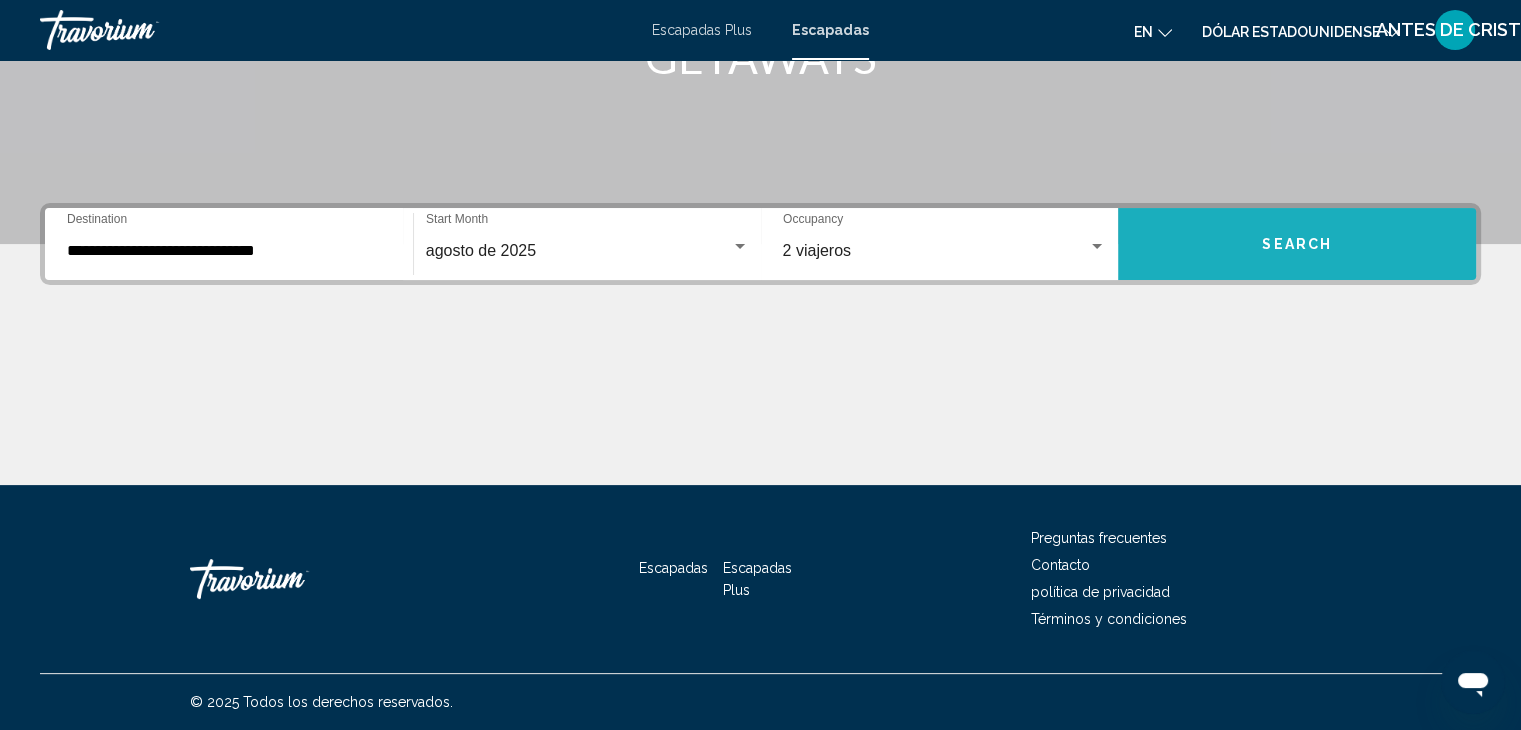 click on "Search" at bounding box center (1297, 244) 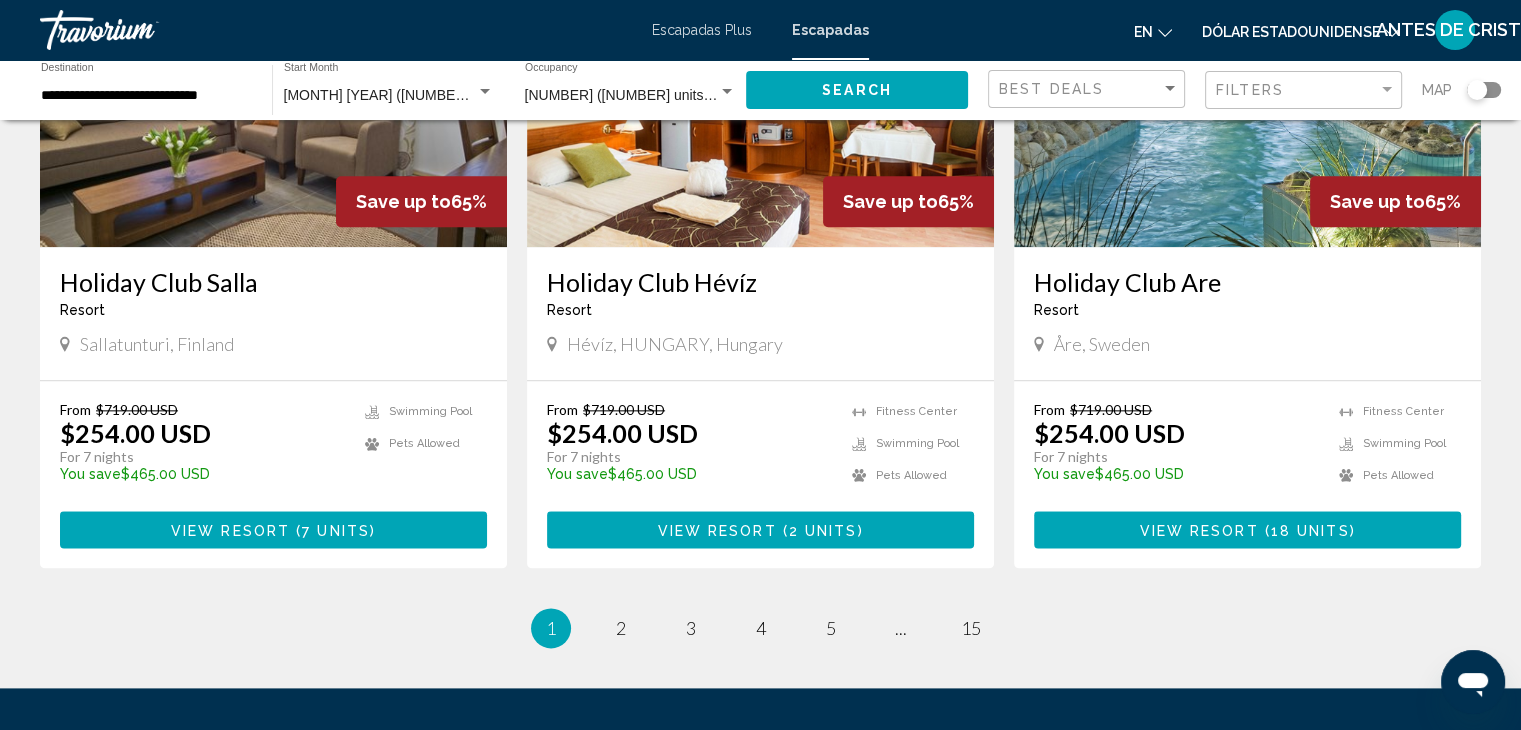 scroll, scrollTop: 2227, scrollLeft: 0, axis: vertical 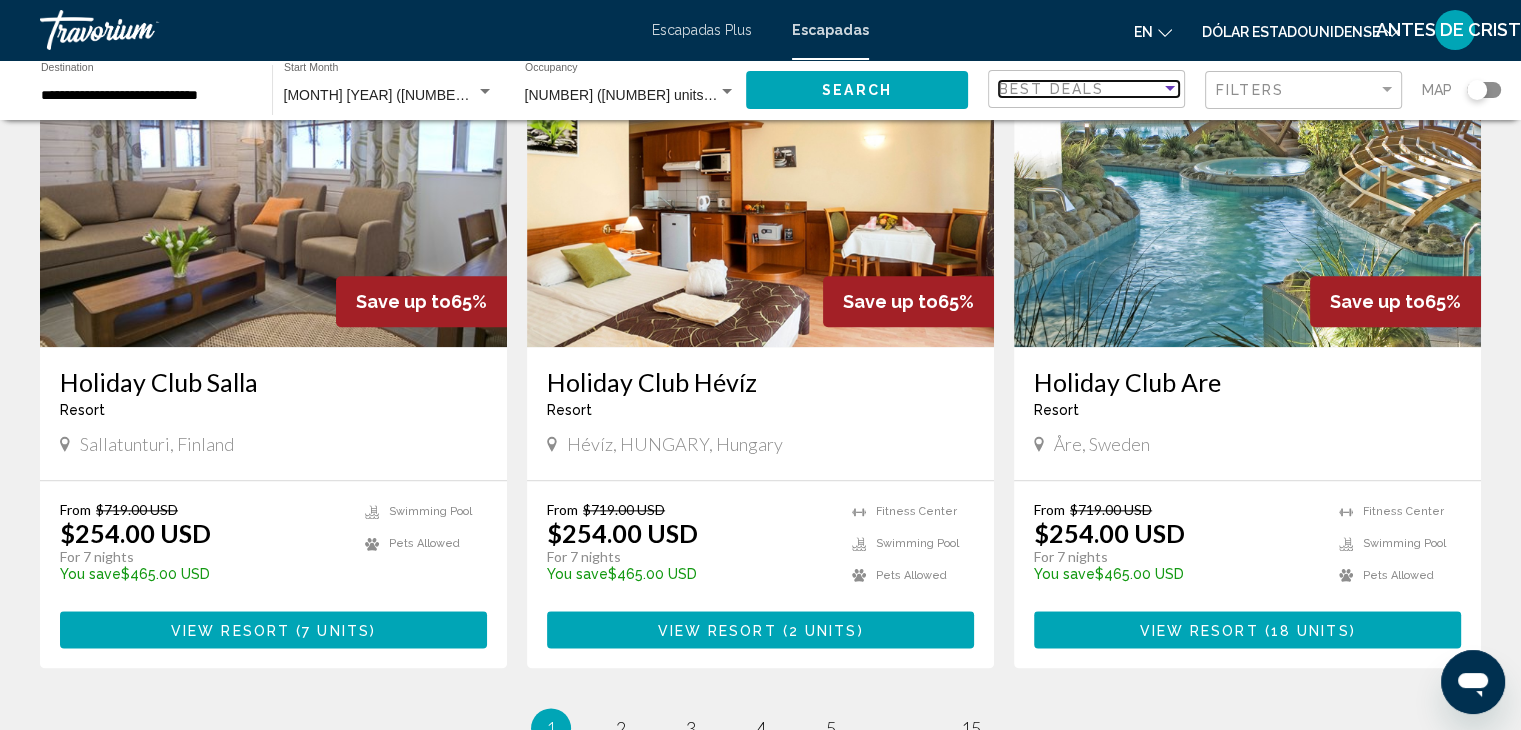 click at bounding box center (1170, 88) 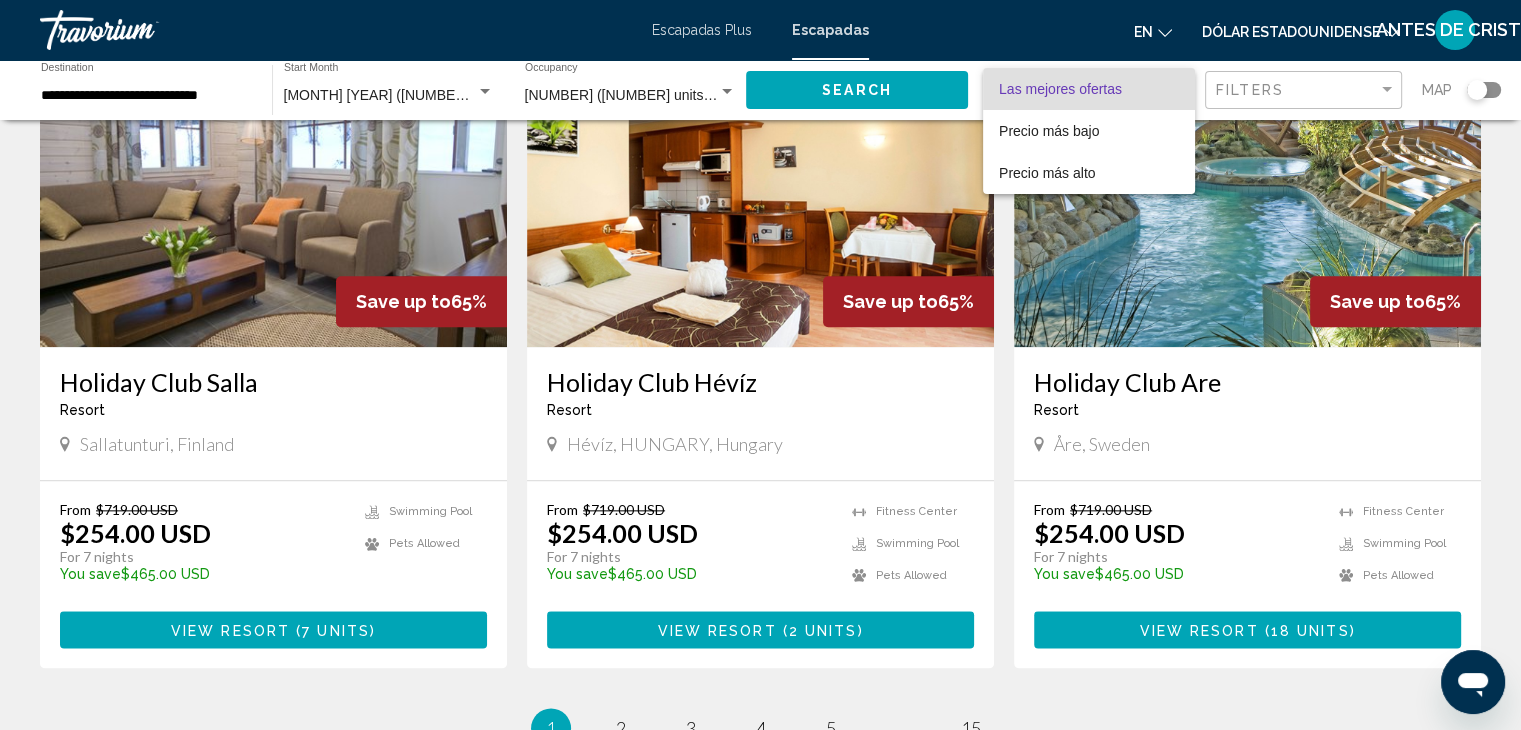 drag, startPoint x: 1247, startPoint y: 169, endPoint x: 1305, endPoint y: 113, distance: 80.622574 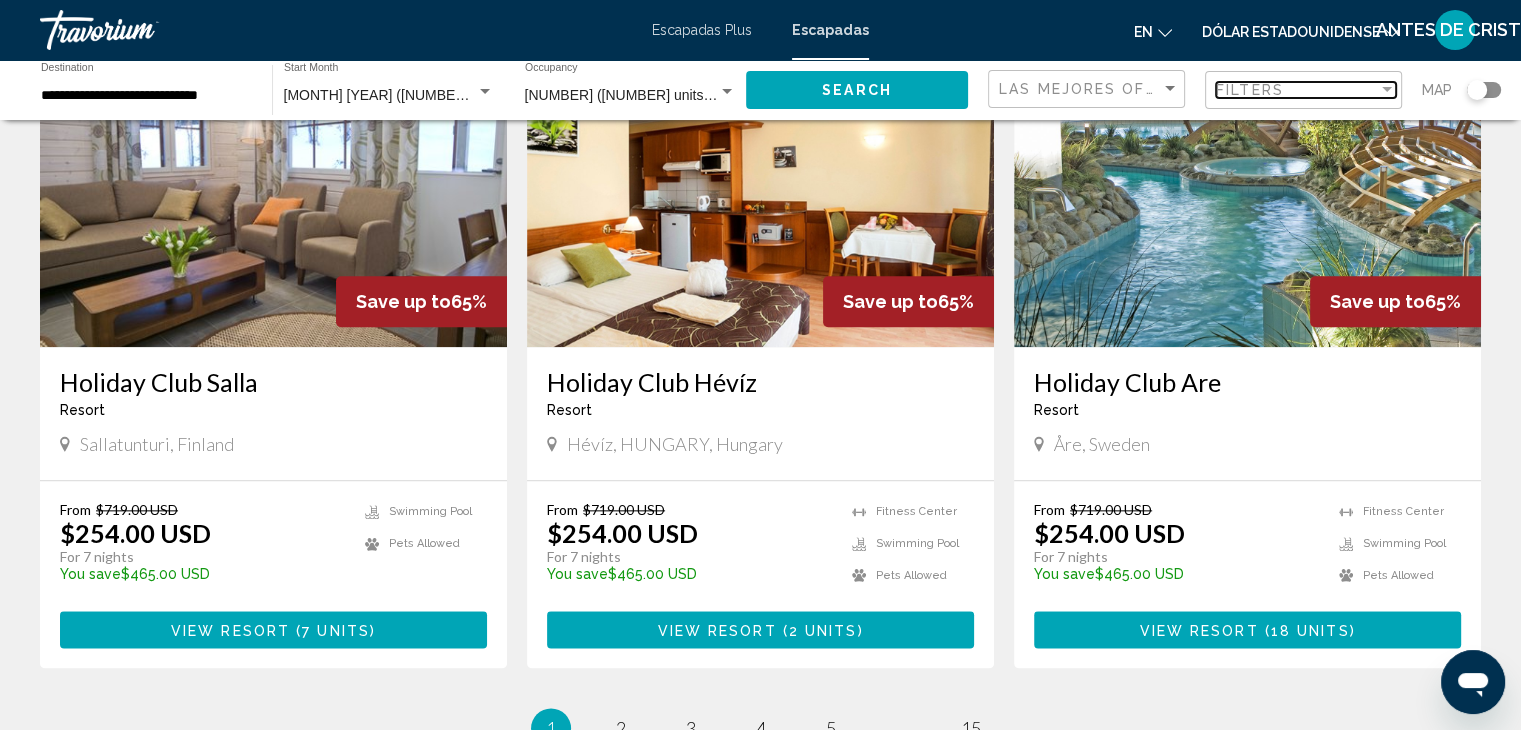 click on "Filters" at bounding box center [1297, 90] 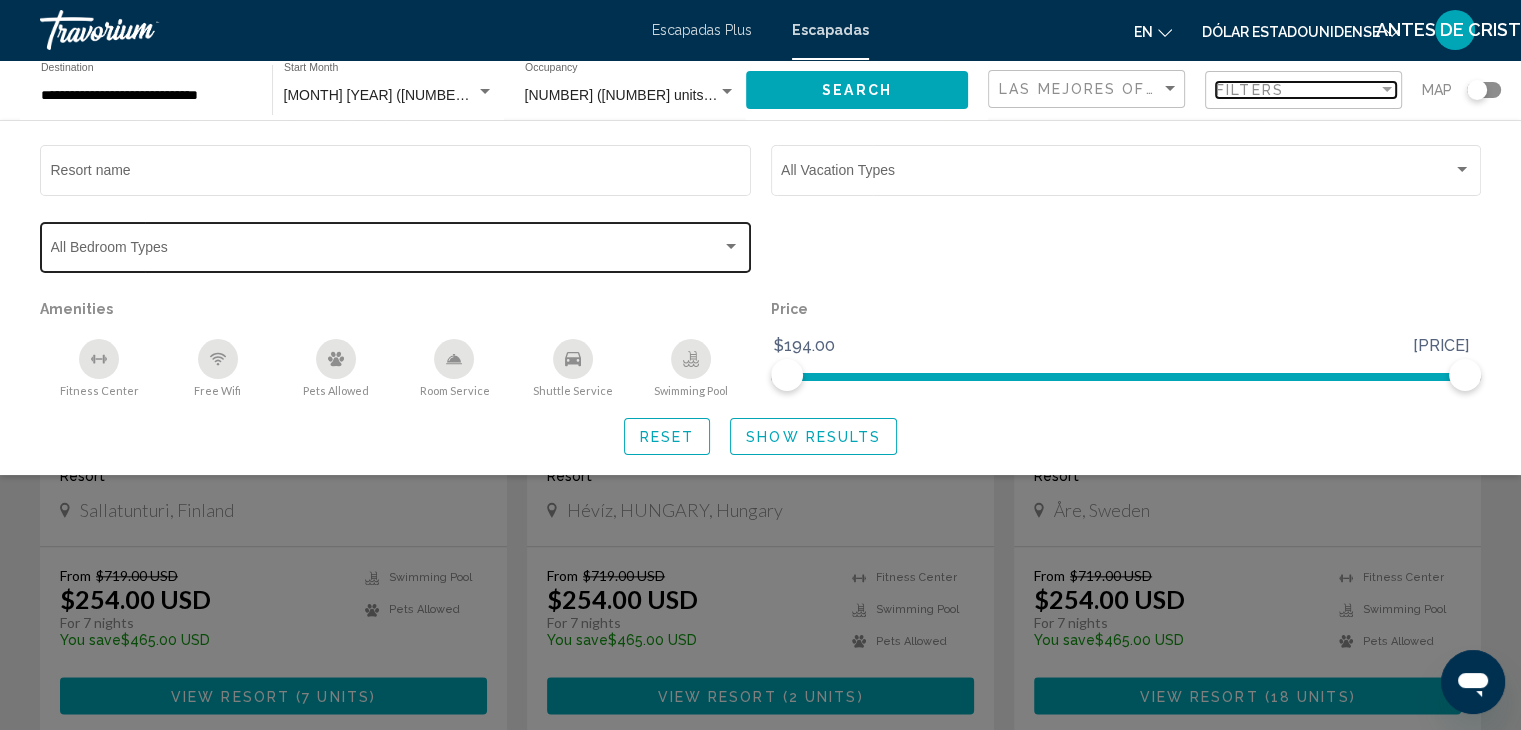 scroll, scrollTop: 2127, scrollLeft: 0, axis: vertical 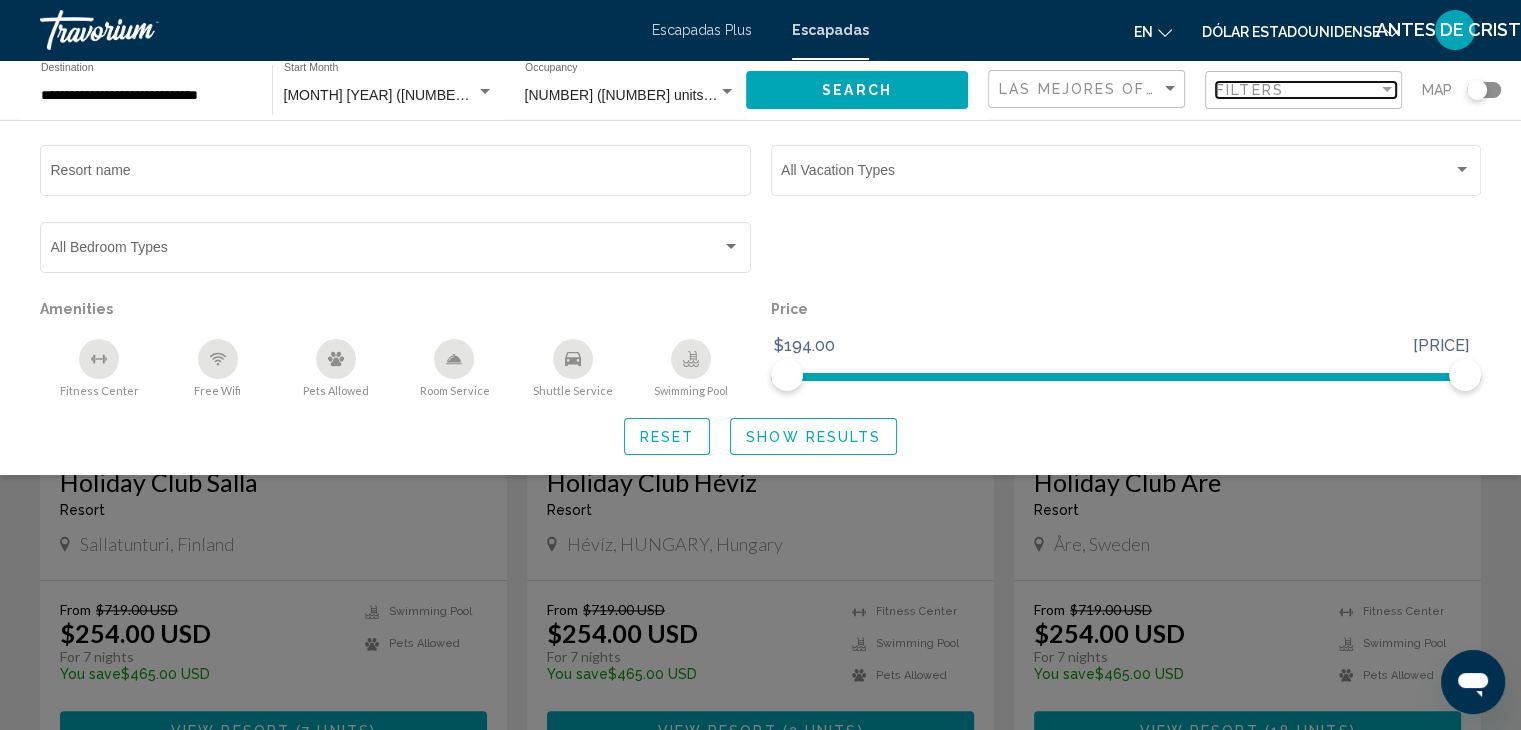 click on "Filters" at bounding box center (1250, 90) 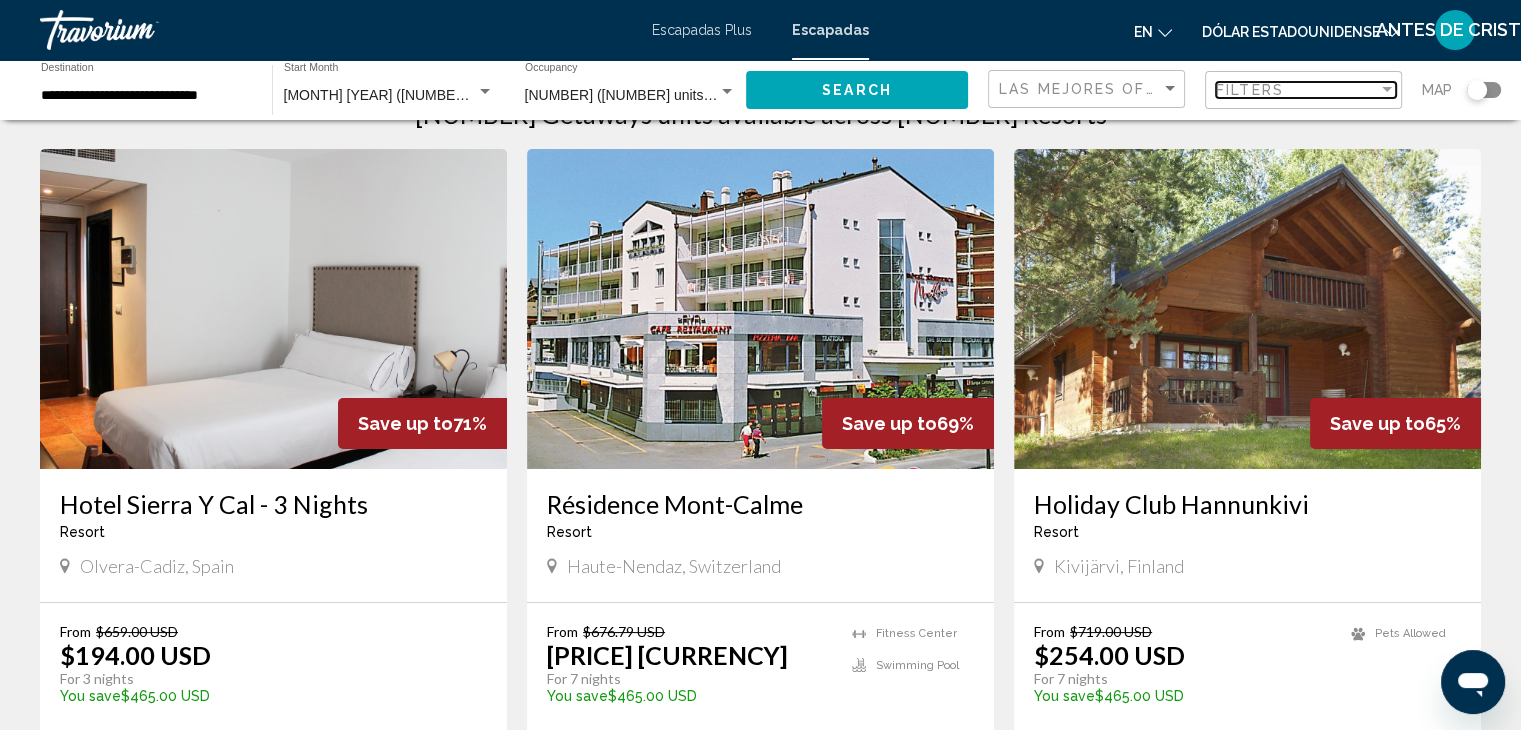 scroll, scrollTop: 0, scrollLeft: 0, axis: both 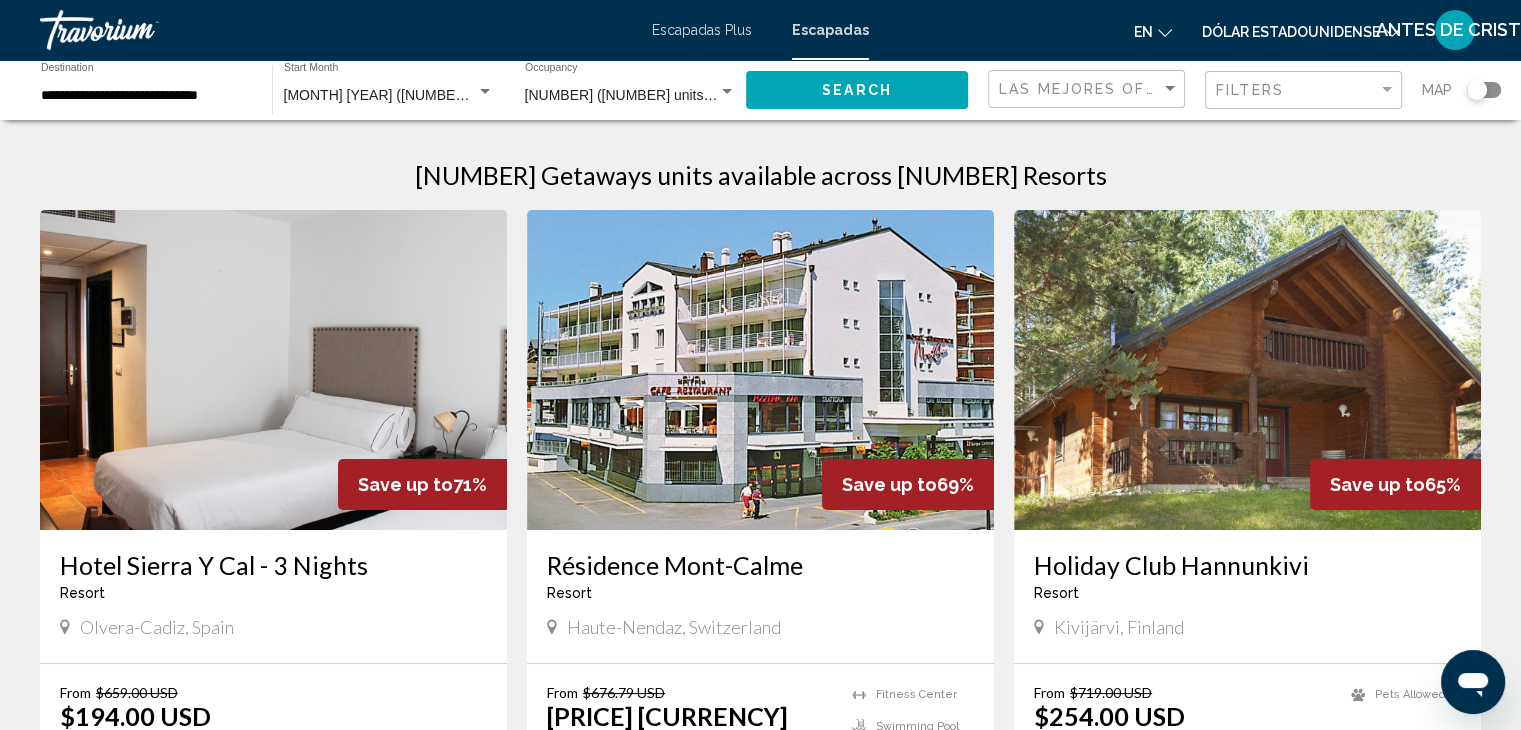 click on "Search" 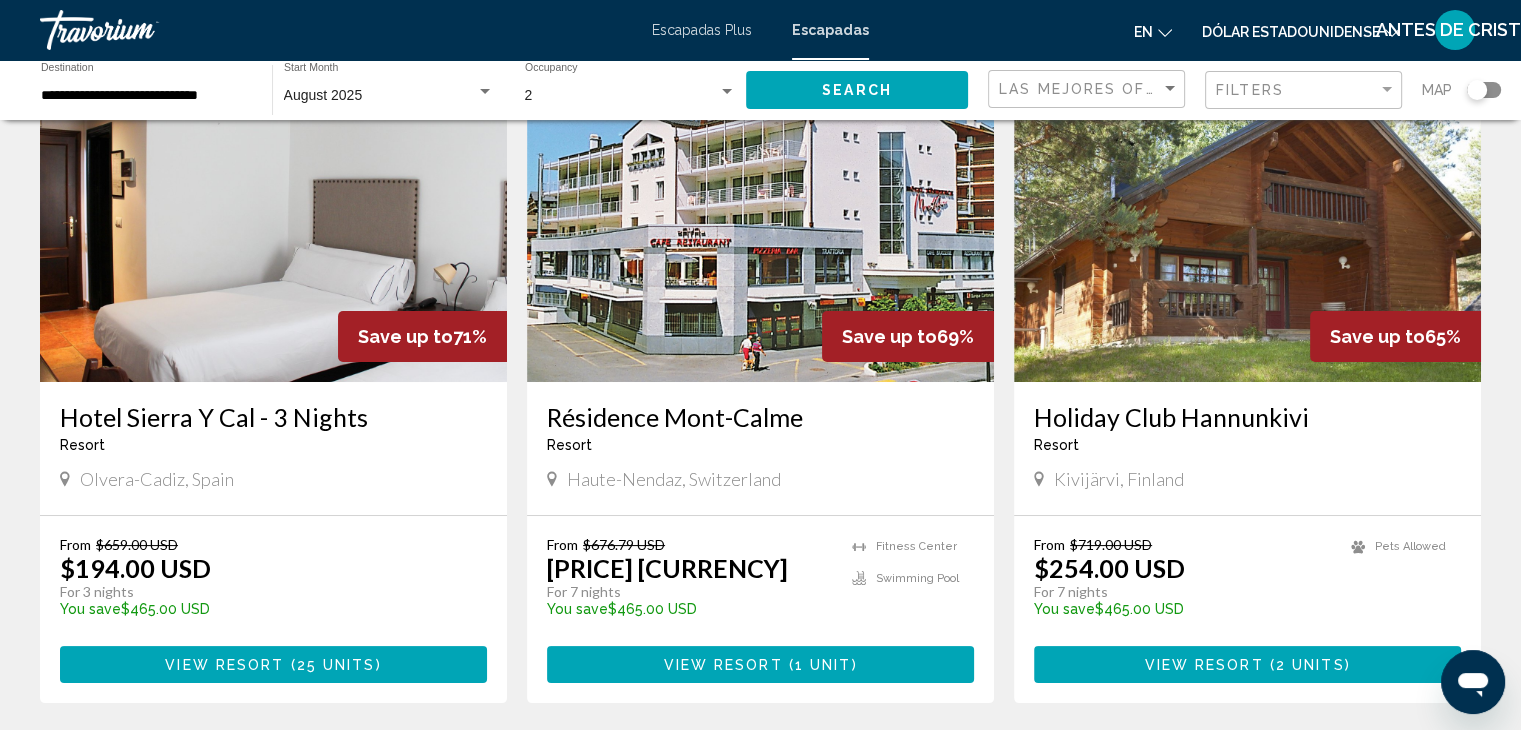 scroll, scrollTop: 200, scrollLeft: 0, axis: vertical 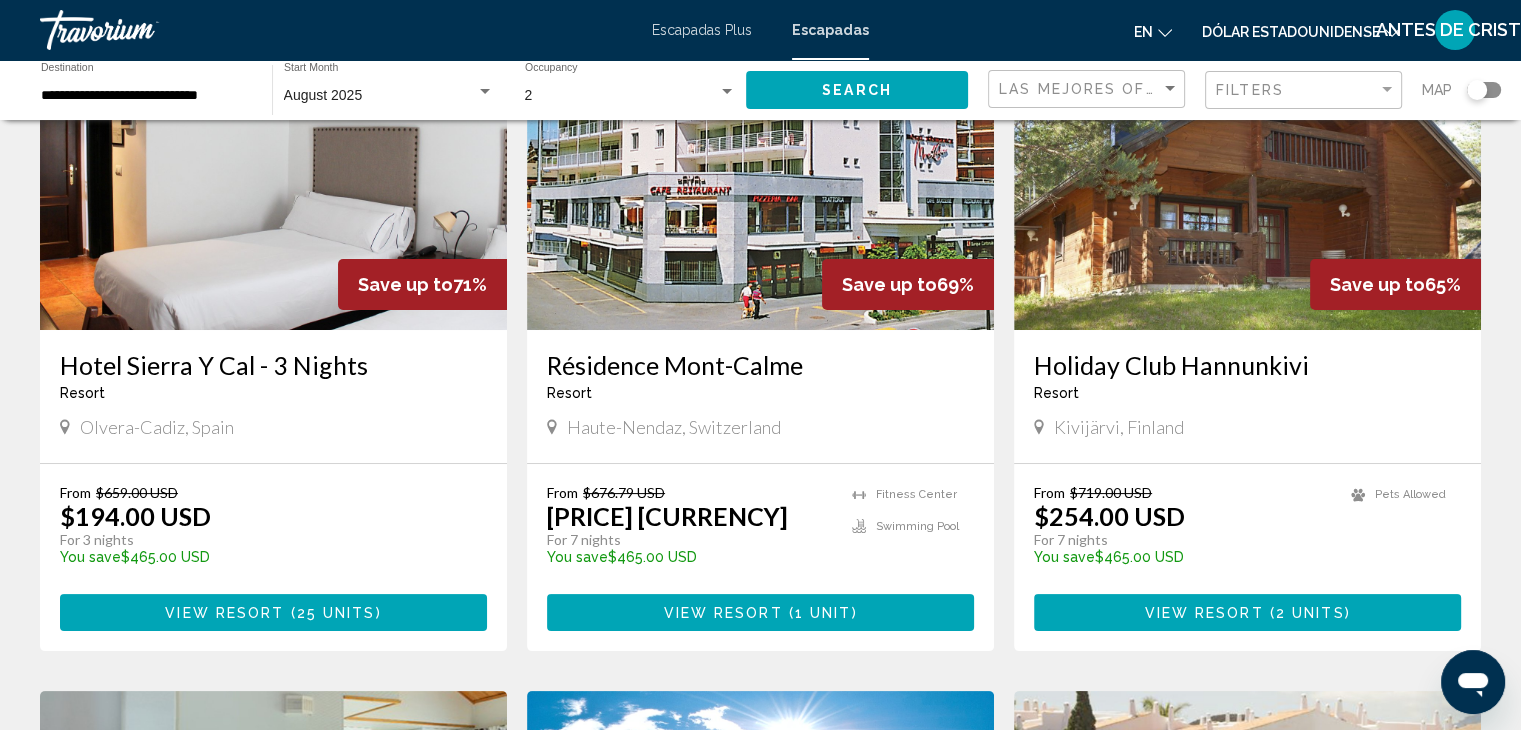 click on "Las mejores ofertas" 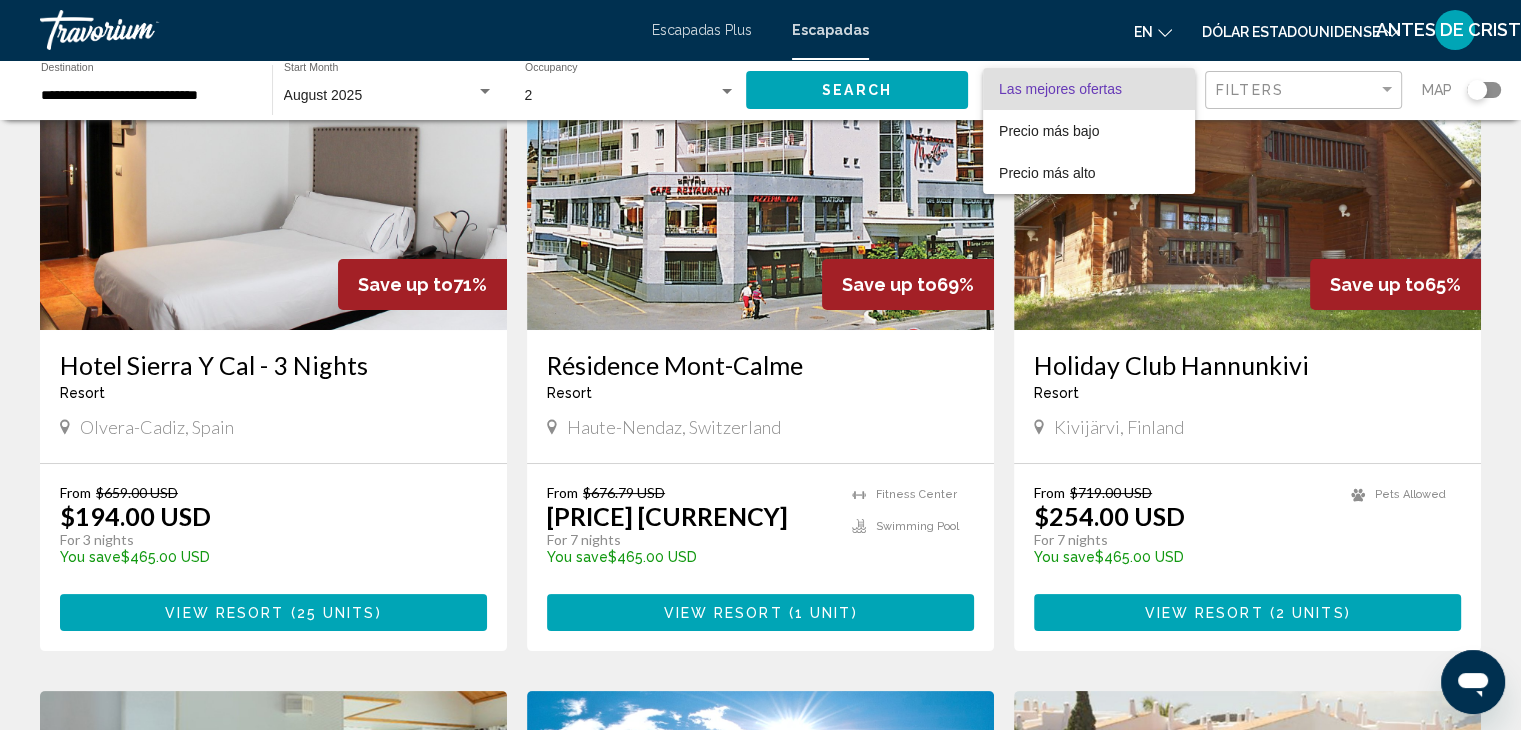 click at bounding box center (760, 365) 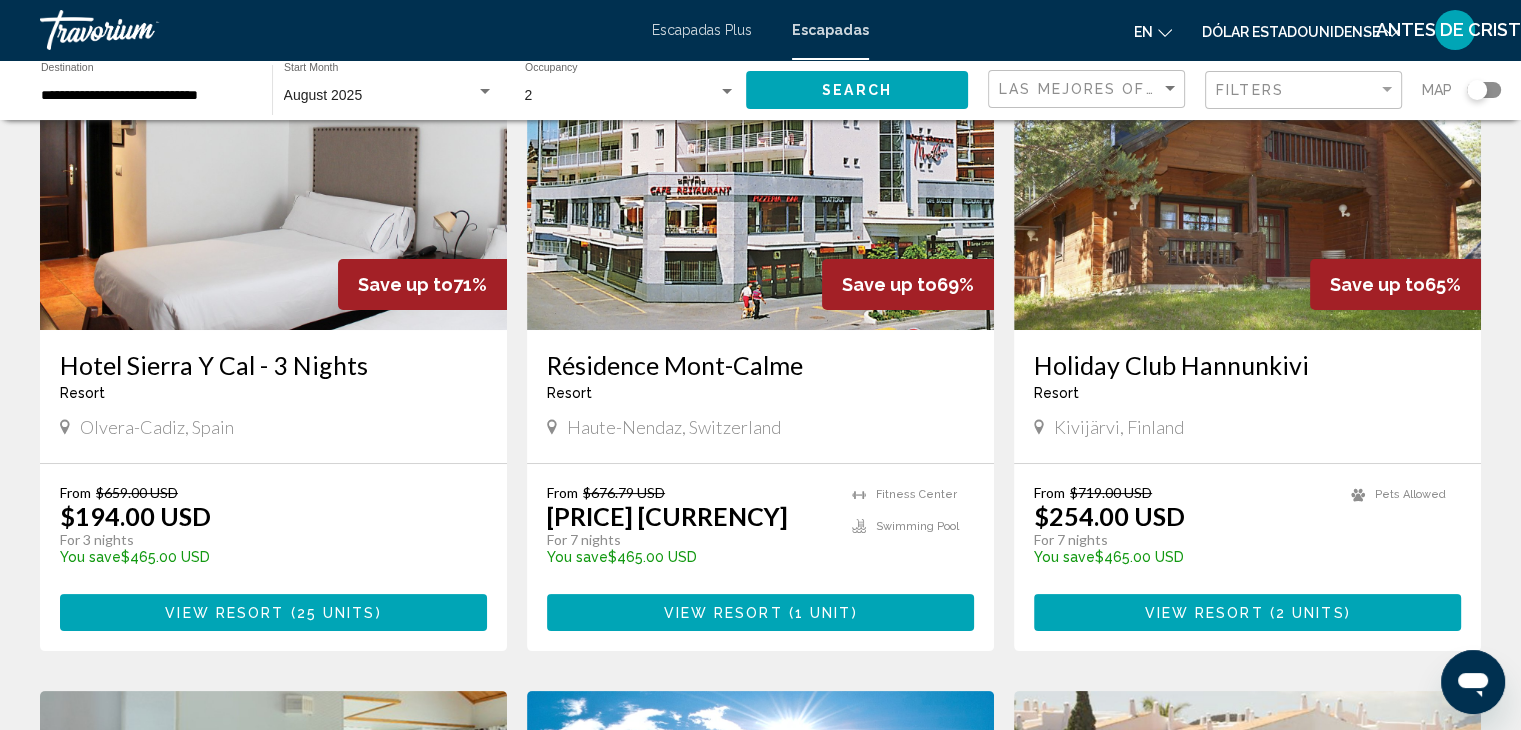 click 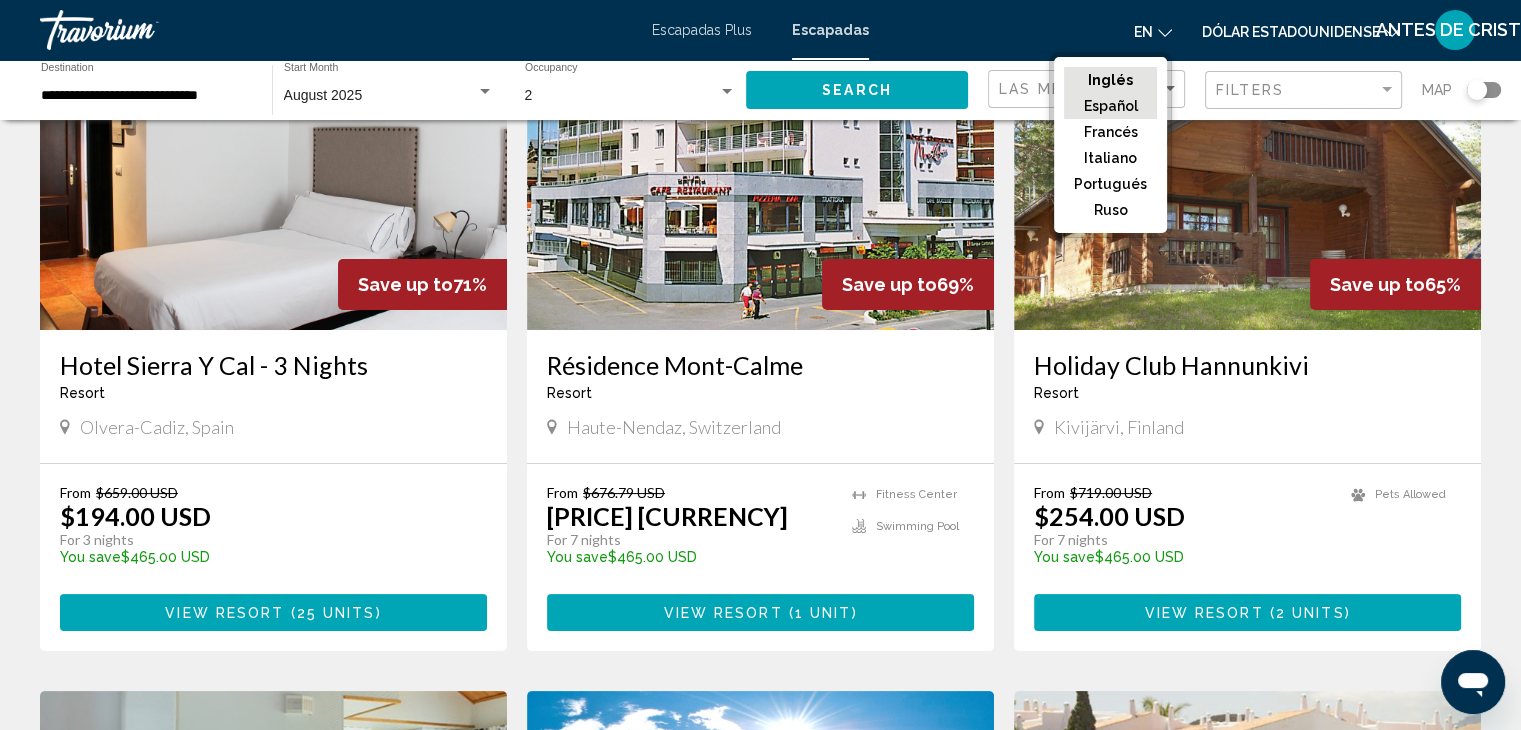 click on "Español" 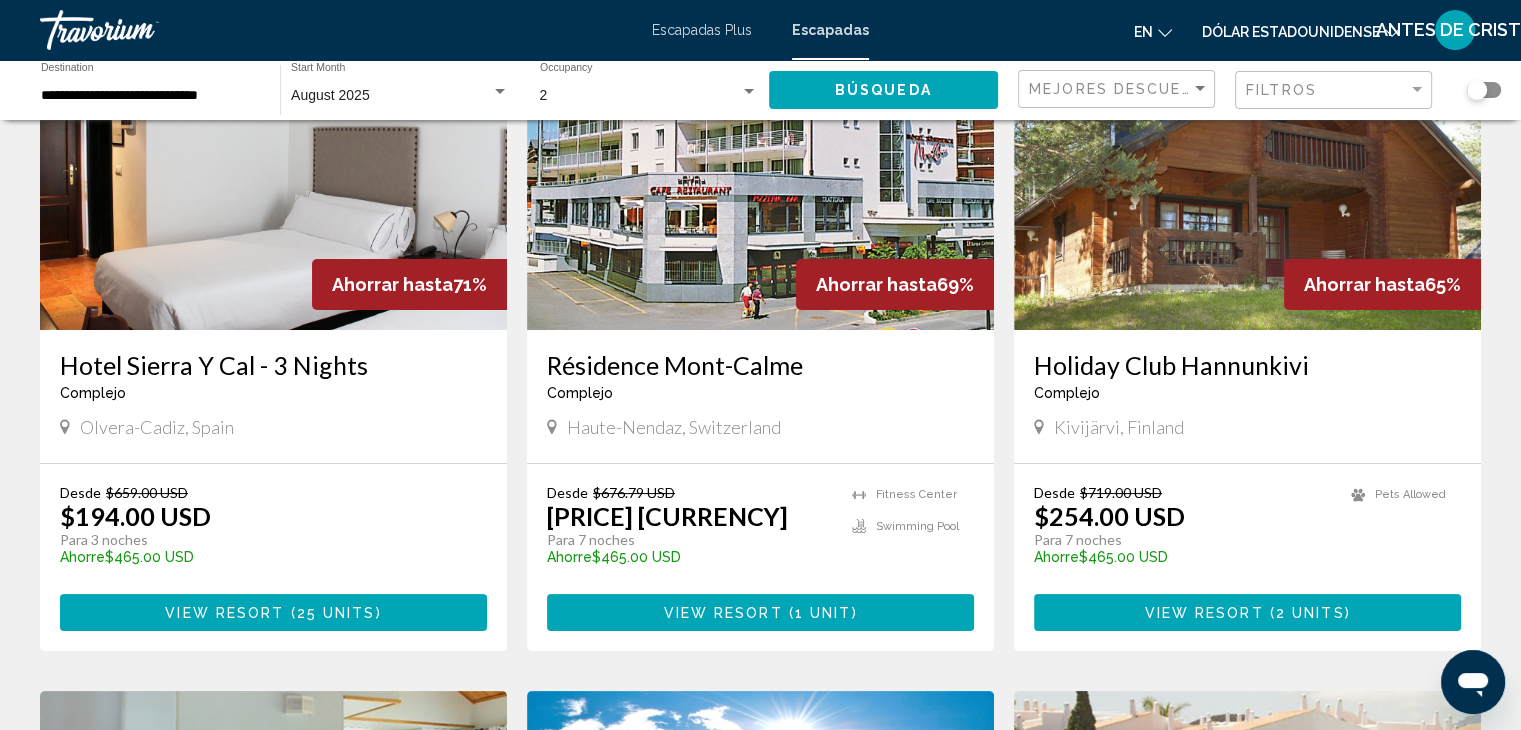 click 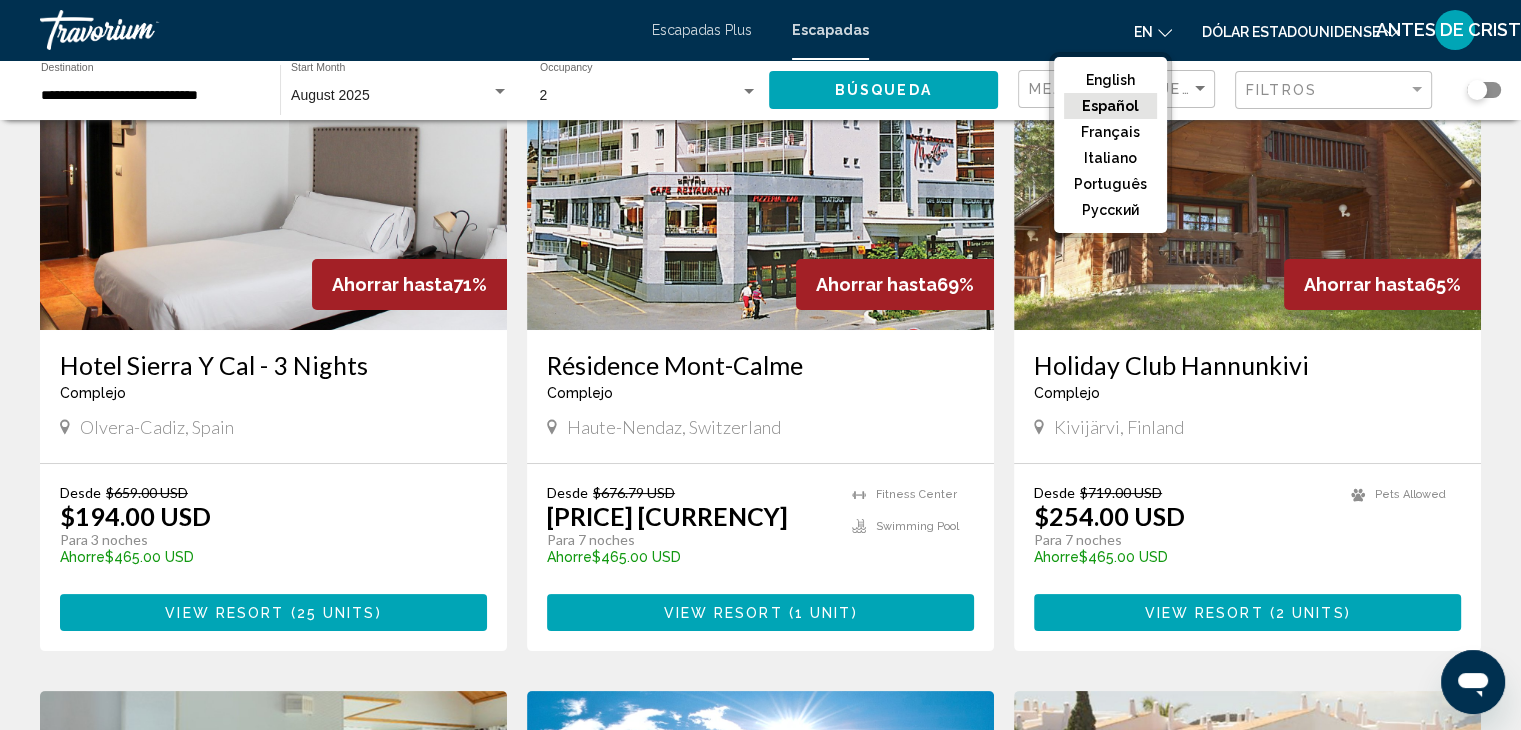 click on "Español" 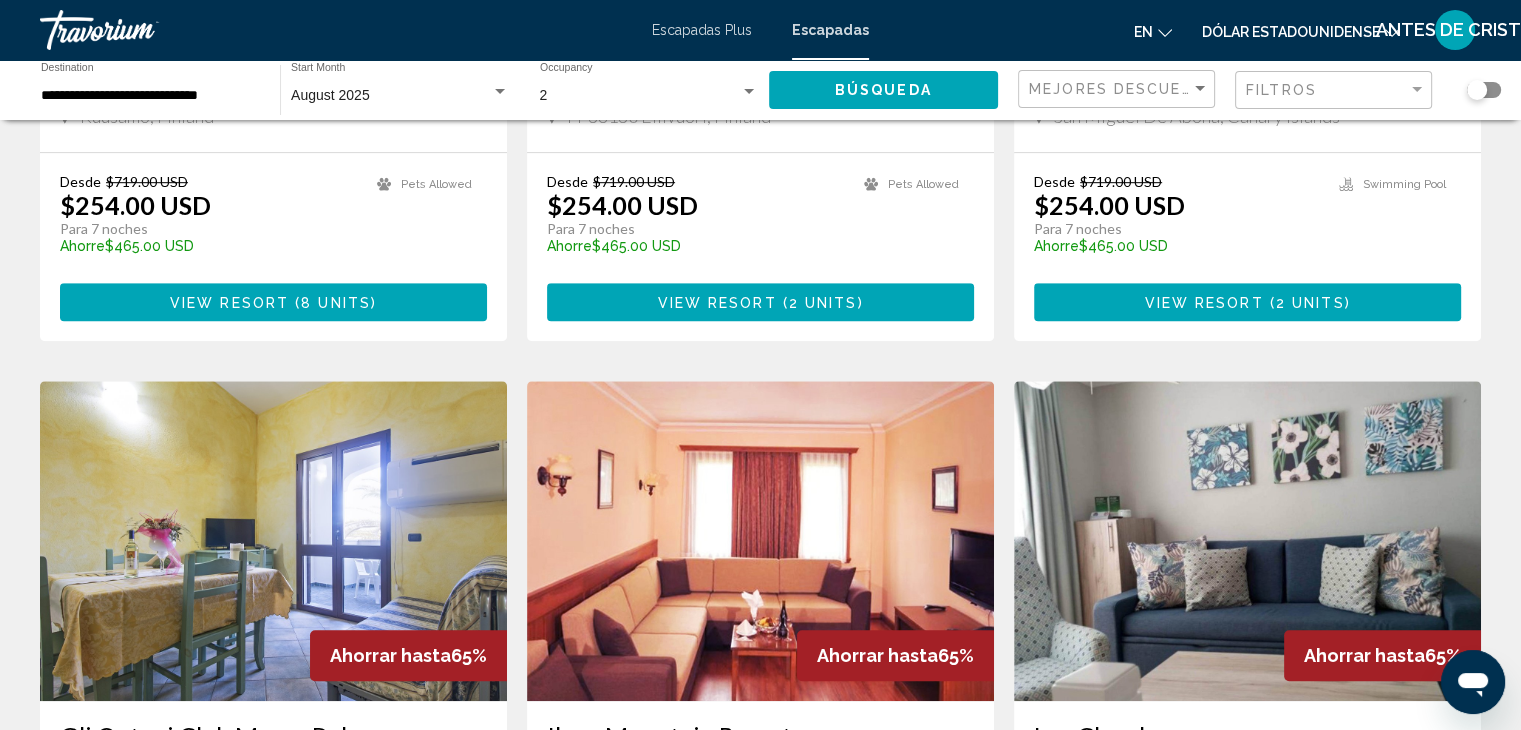 scroll, scrollTop: 1200, scrollLeft: 0, axis: vertical 